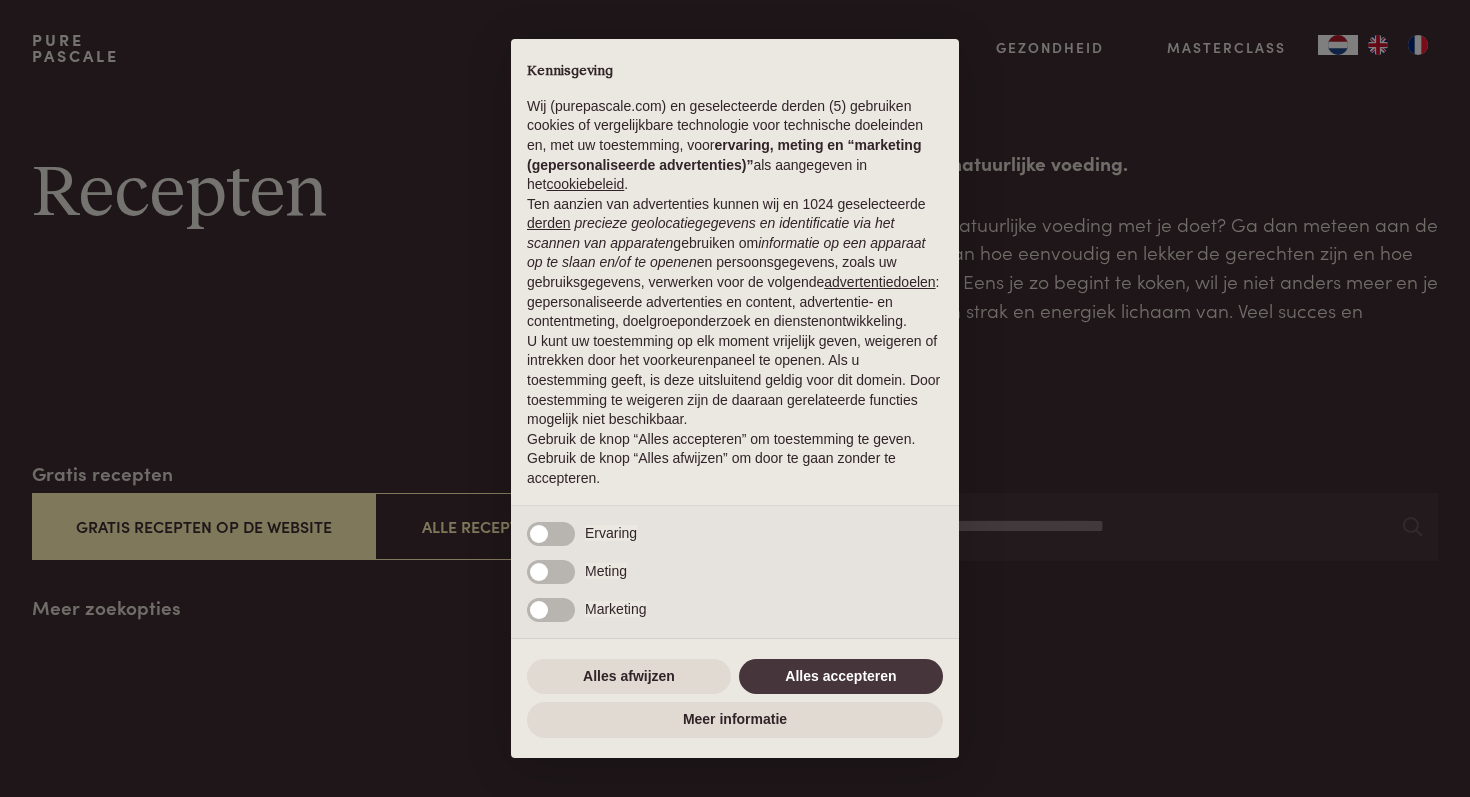 scroll, scrollTop: 0, scrollLeft: 0, axis: both 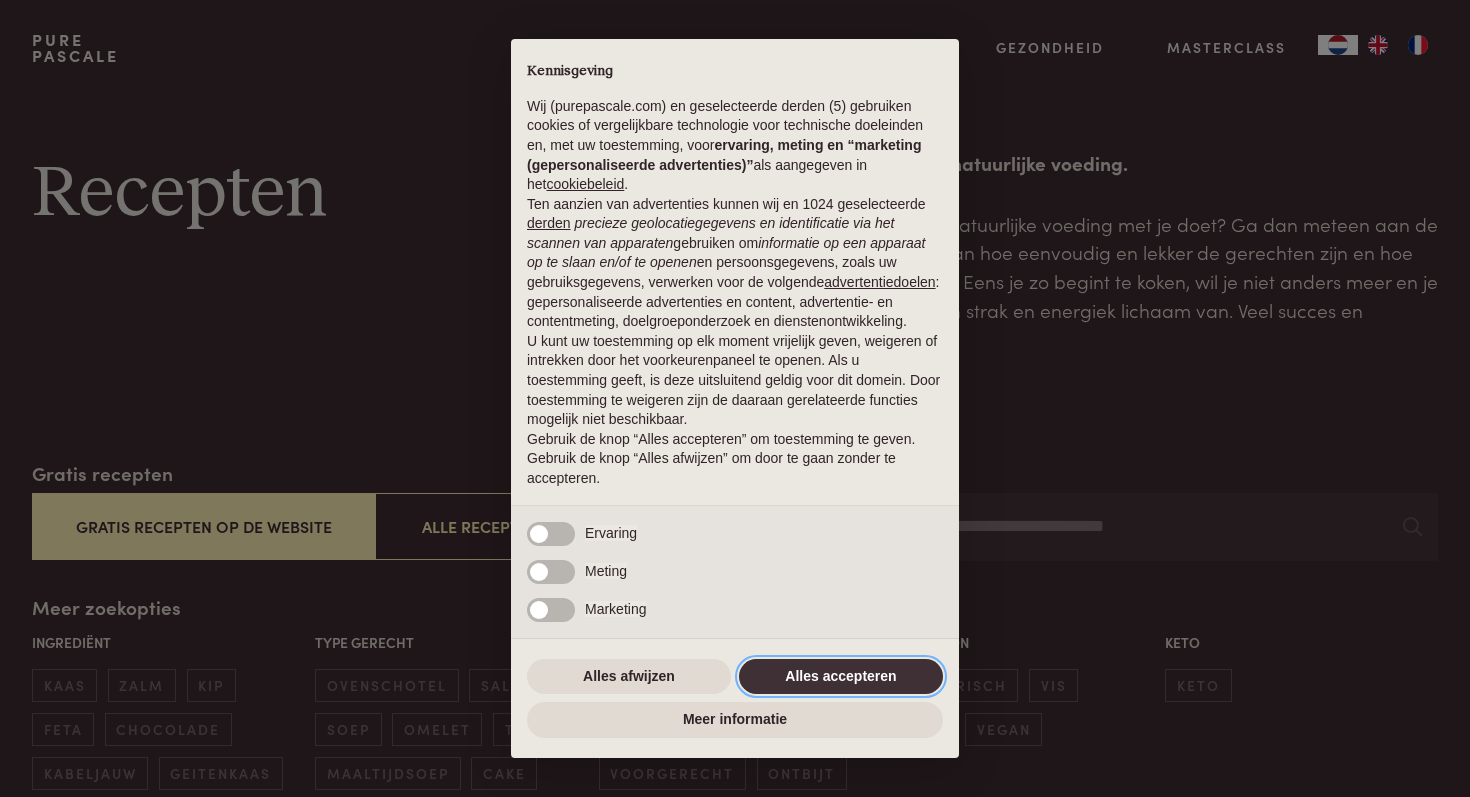 click on "Alles accepteren" at bounding box center [841, 677] 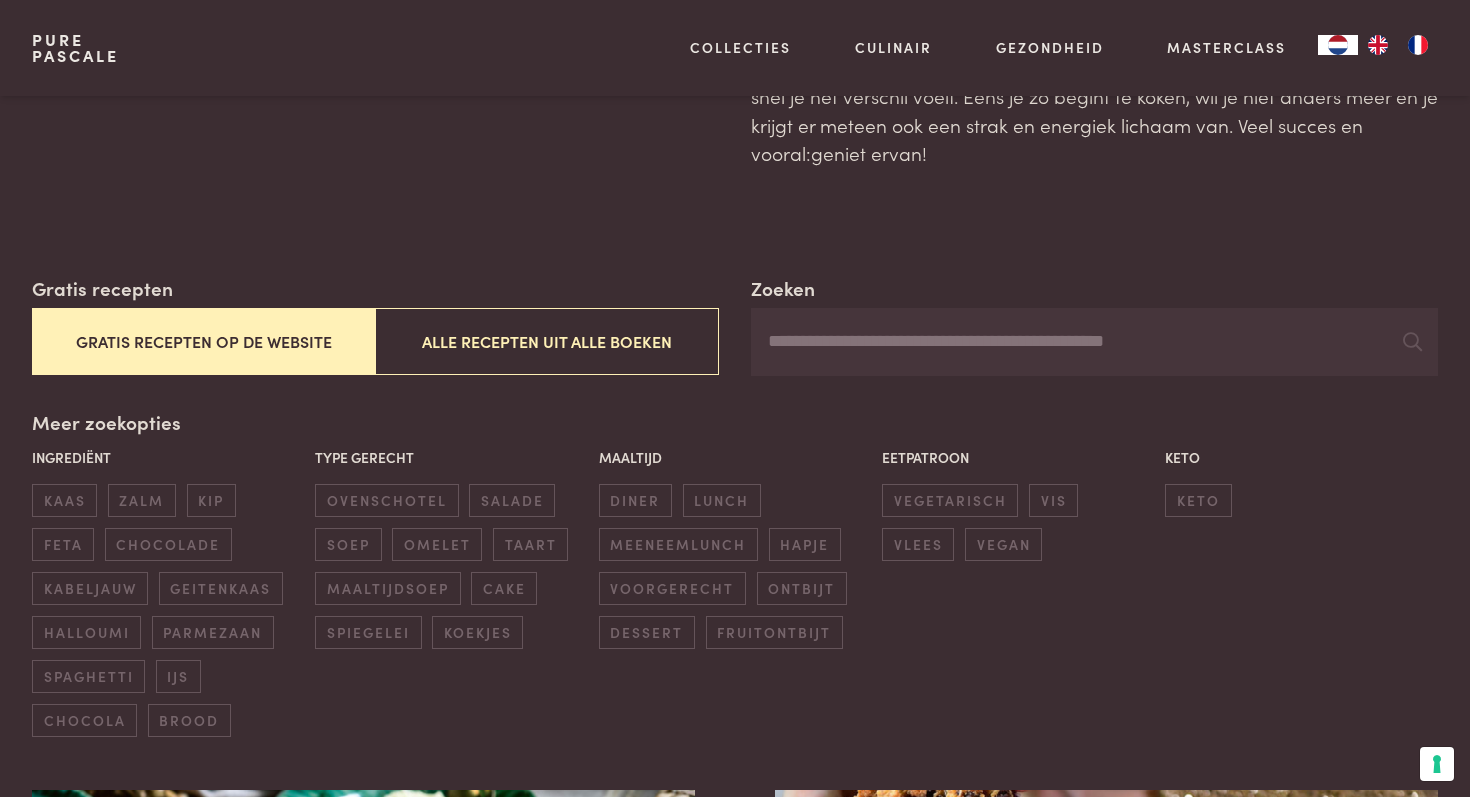 scroll, scrollTop: 237, scrollLeft: 0, axis: vertical 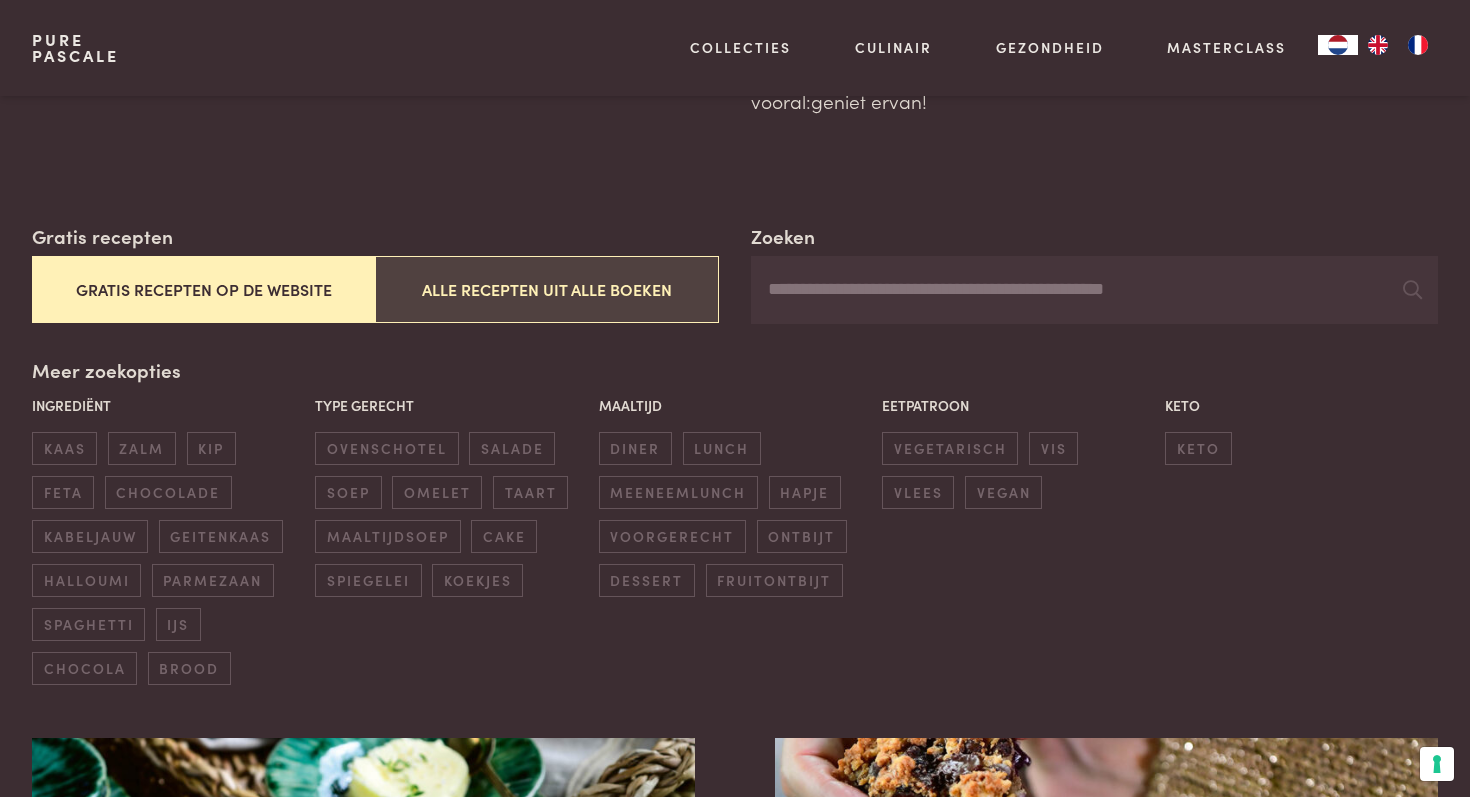 click on "Alle recepten uit alle boeken" at bounding box center [547, 289] 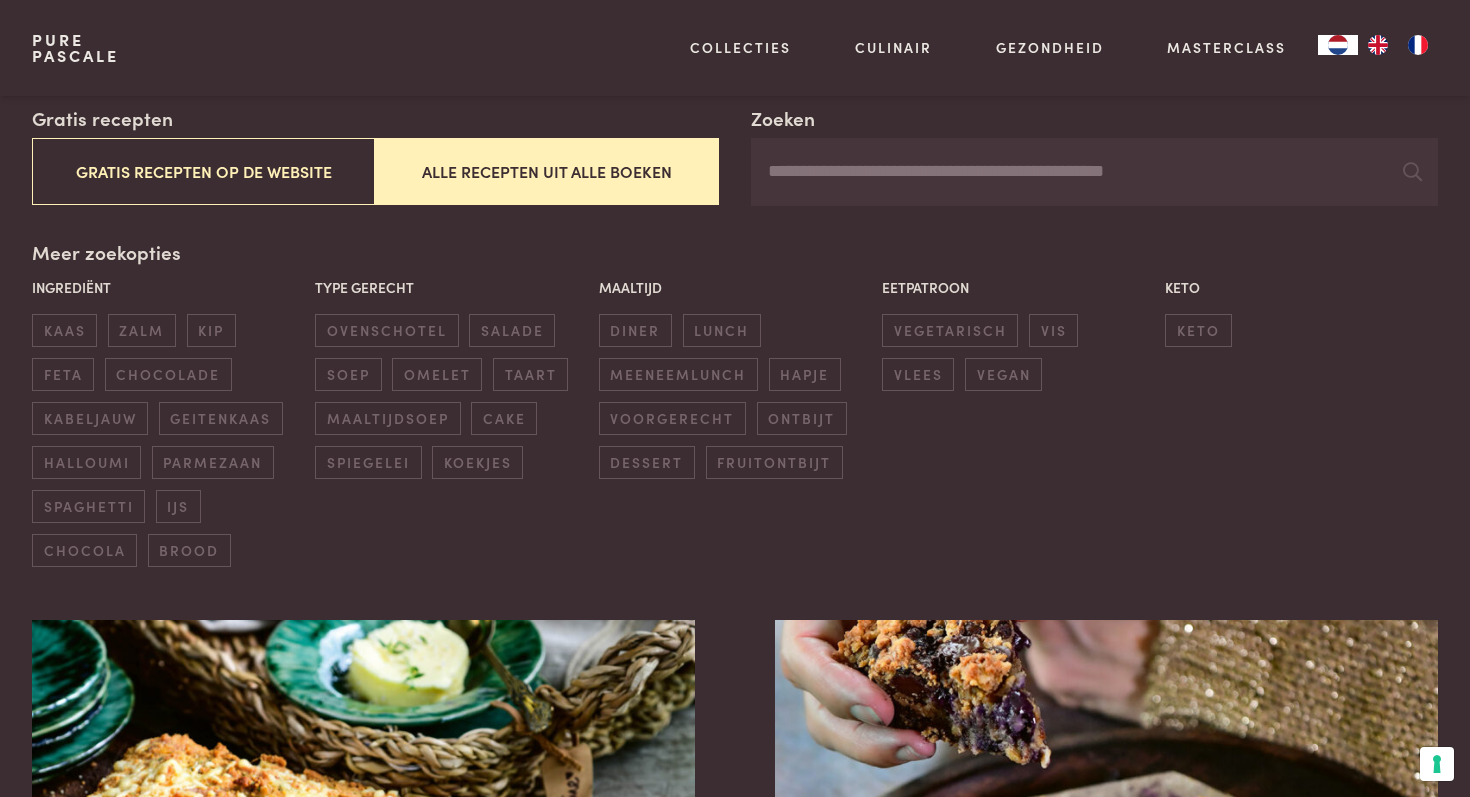 scroll, scrollTop: 347, scrollLeft: 0, axis: vertical 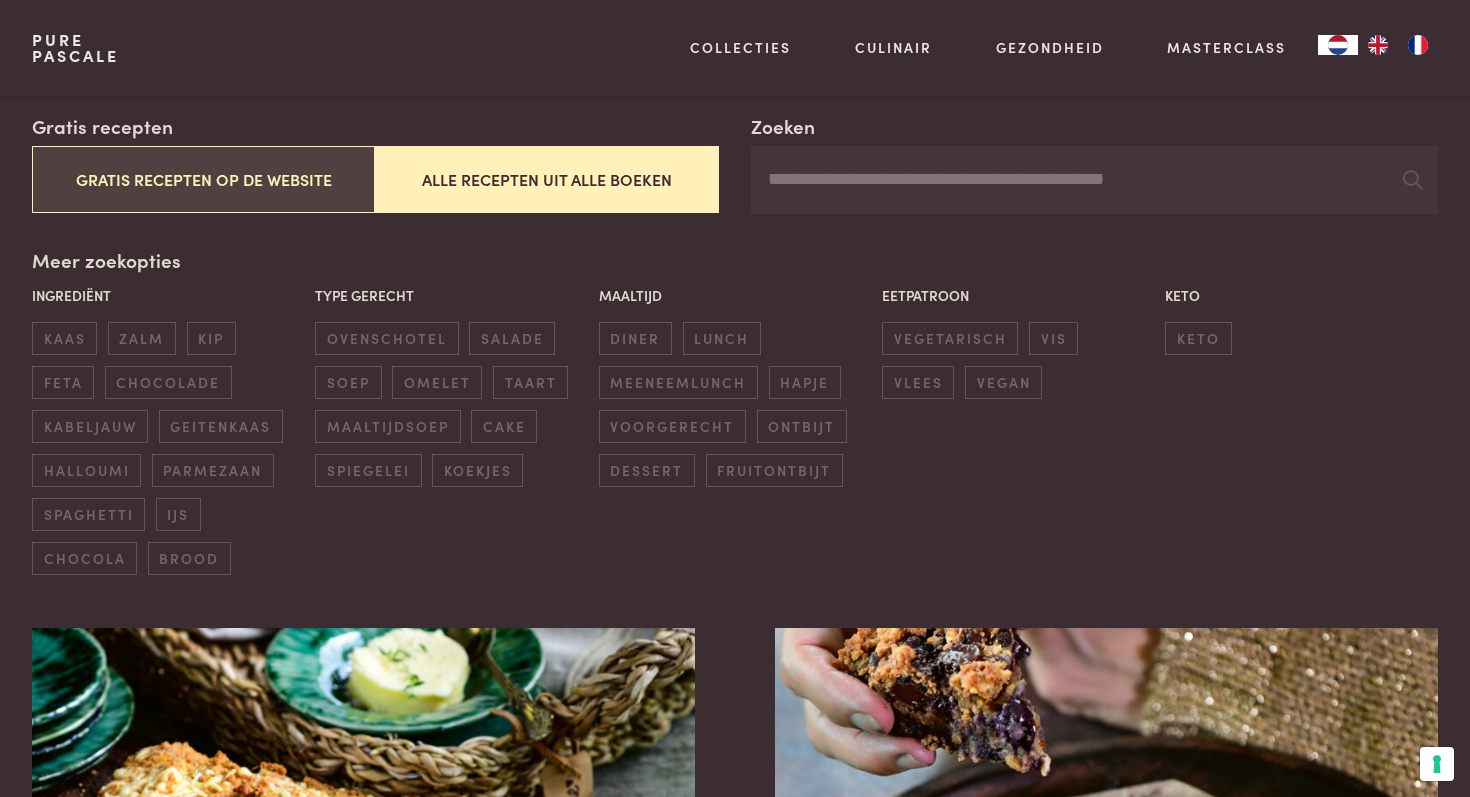 click on "Gratis recepten op de website" at bounding box center (204, 179) 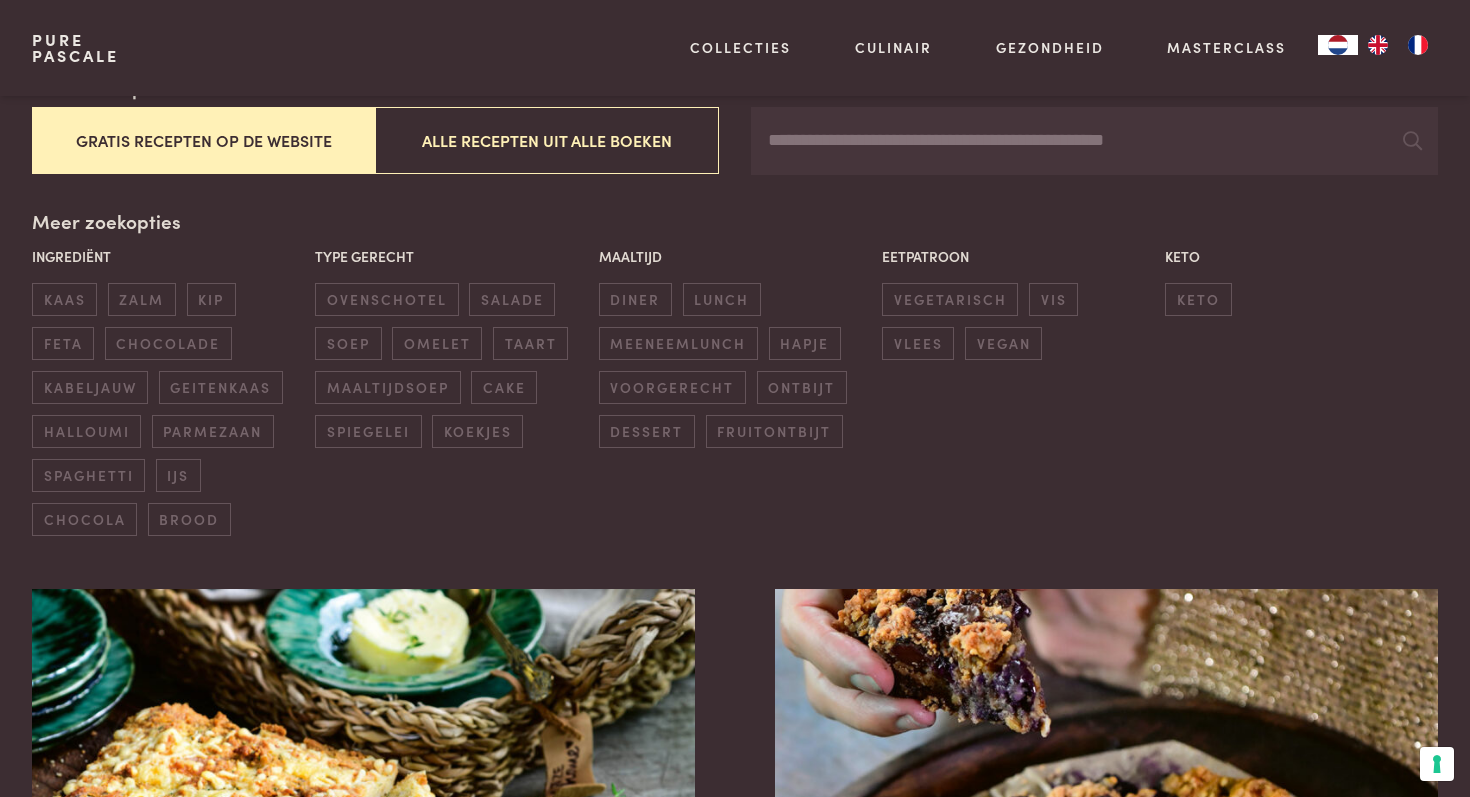 scroll, scrollTop: 384, scrollLeft: 0, axis: vertical 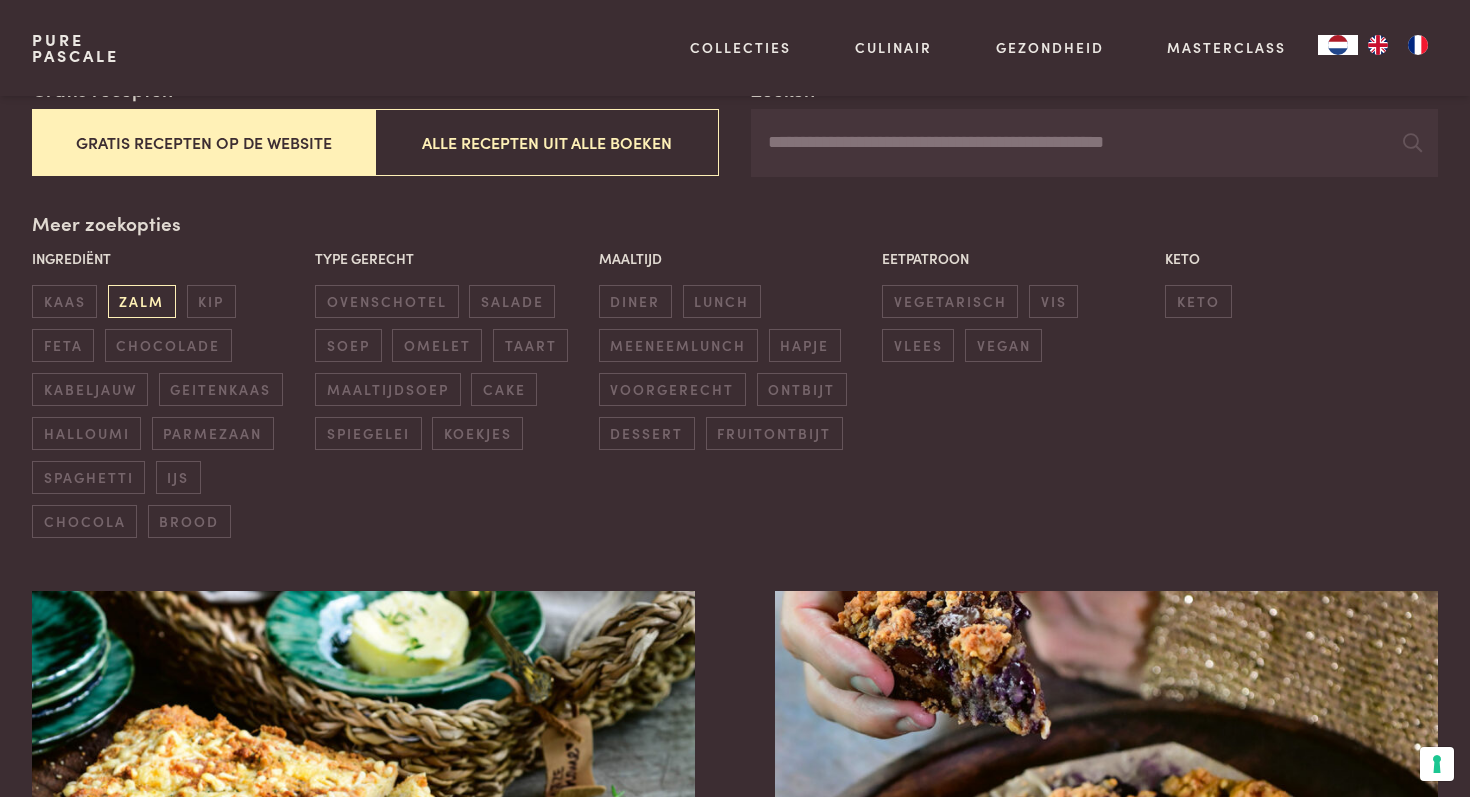 click on "zalm" at bounding box center [142, 301] 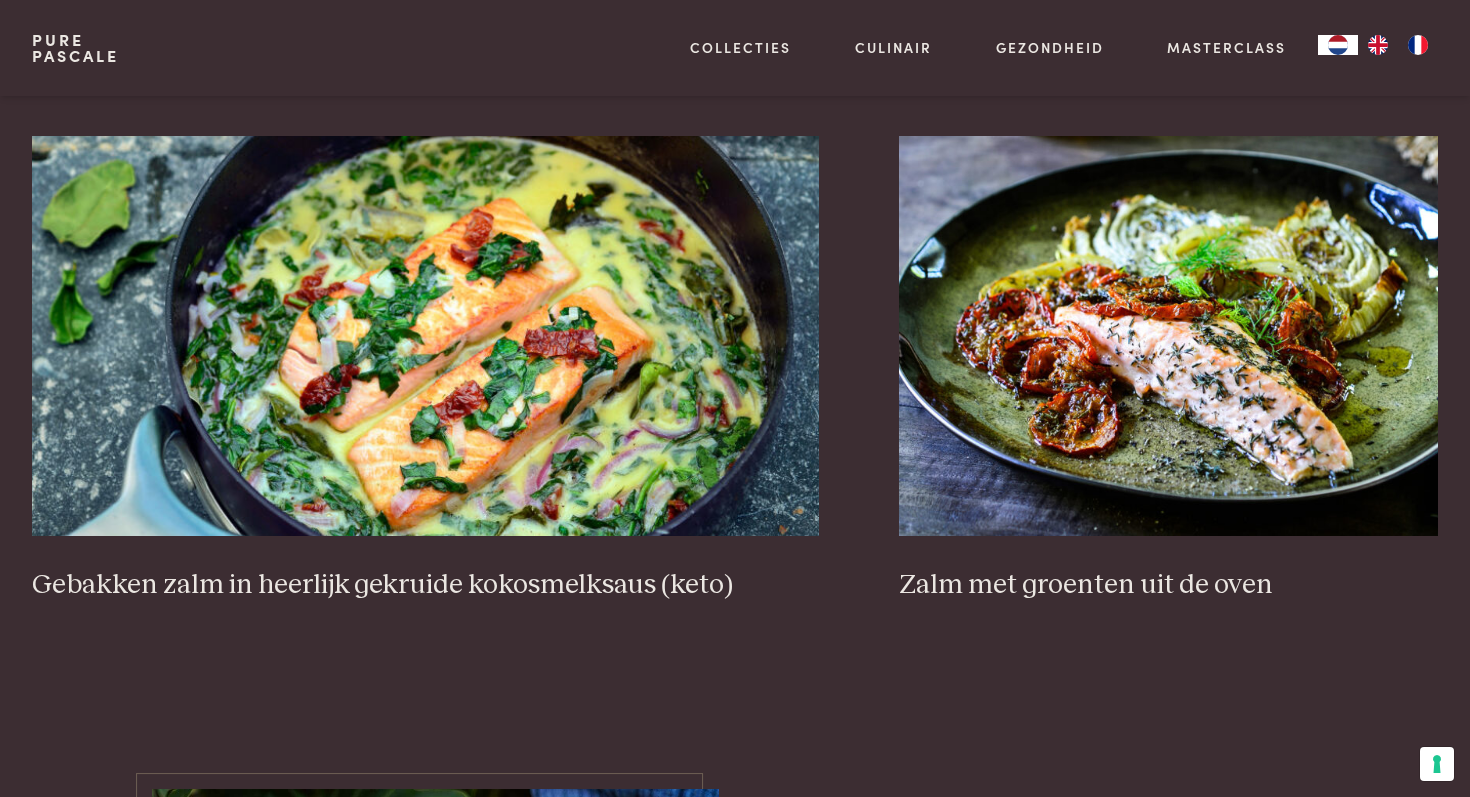 scroll, scrollTop: 2011, scrollLeft: 0, axis: vertical 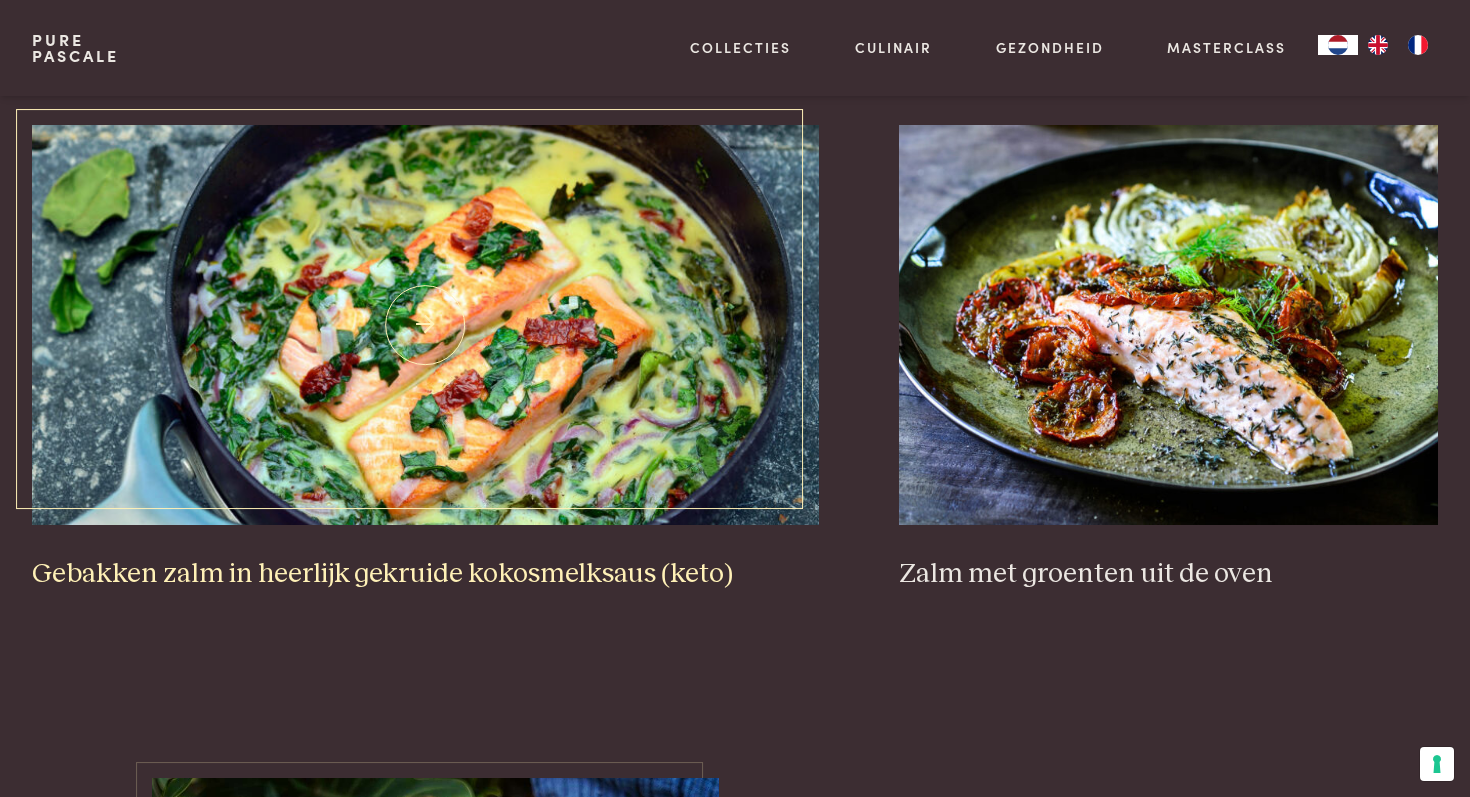 click at bounding box center (425, 325) 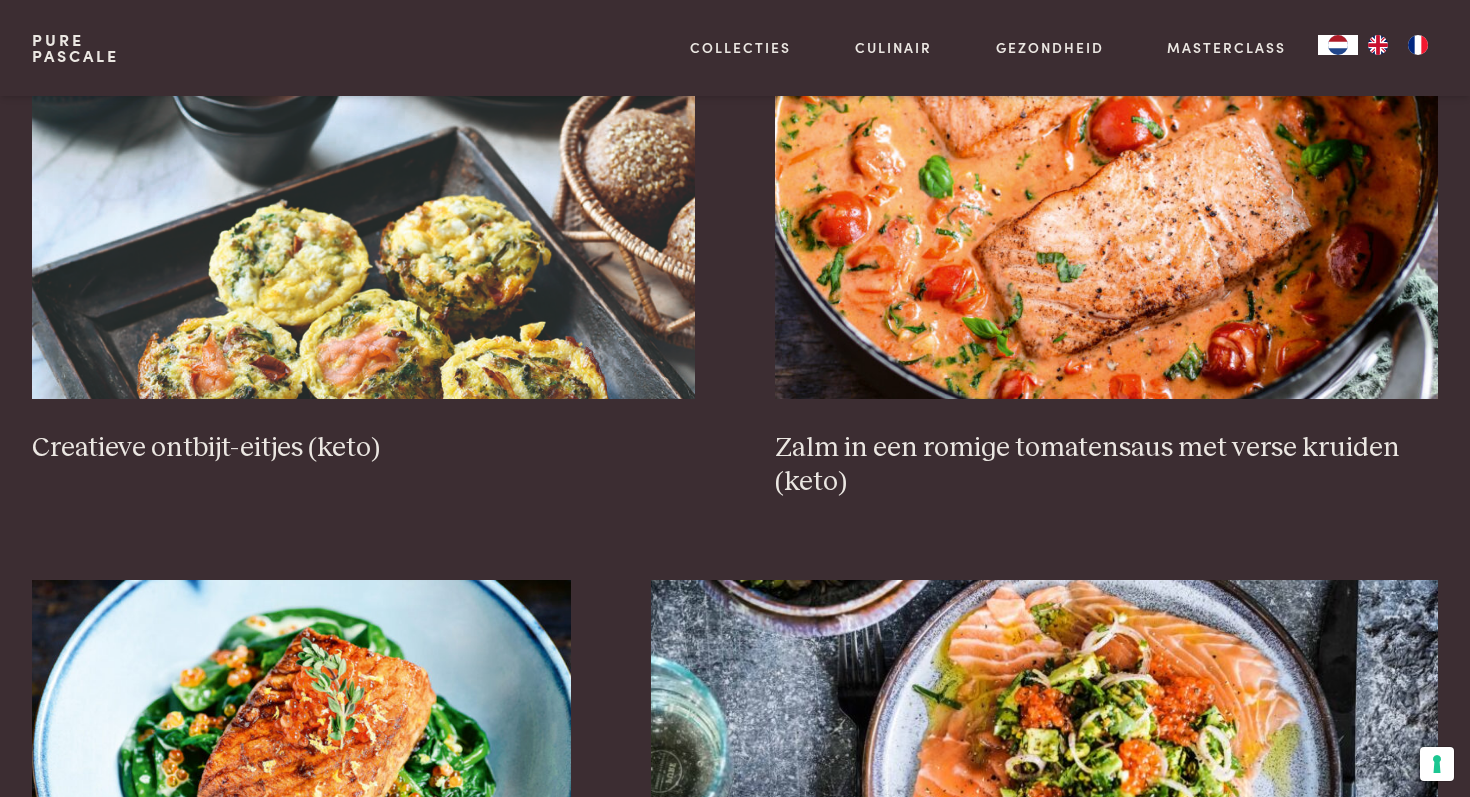 scroll, scrollTop: 955, scrollLeft: 0, axis: vertical 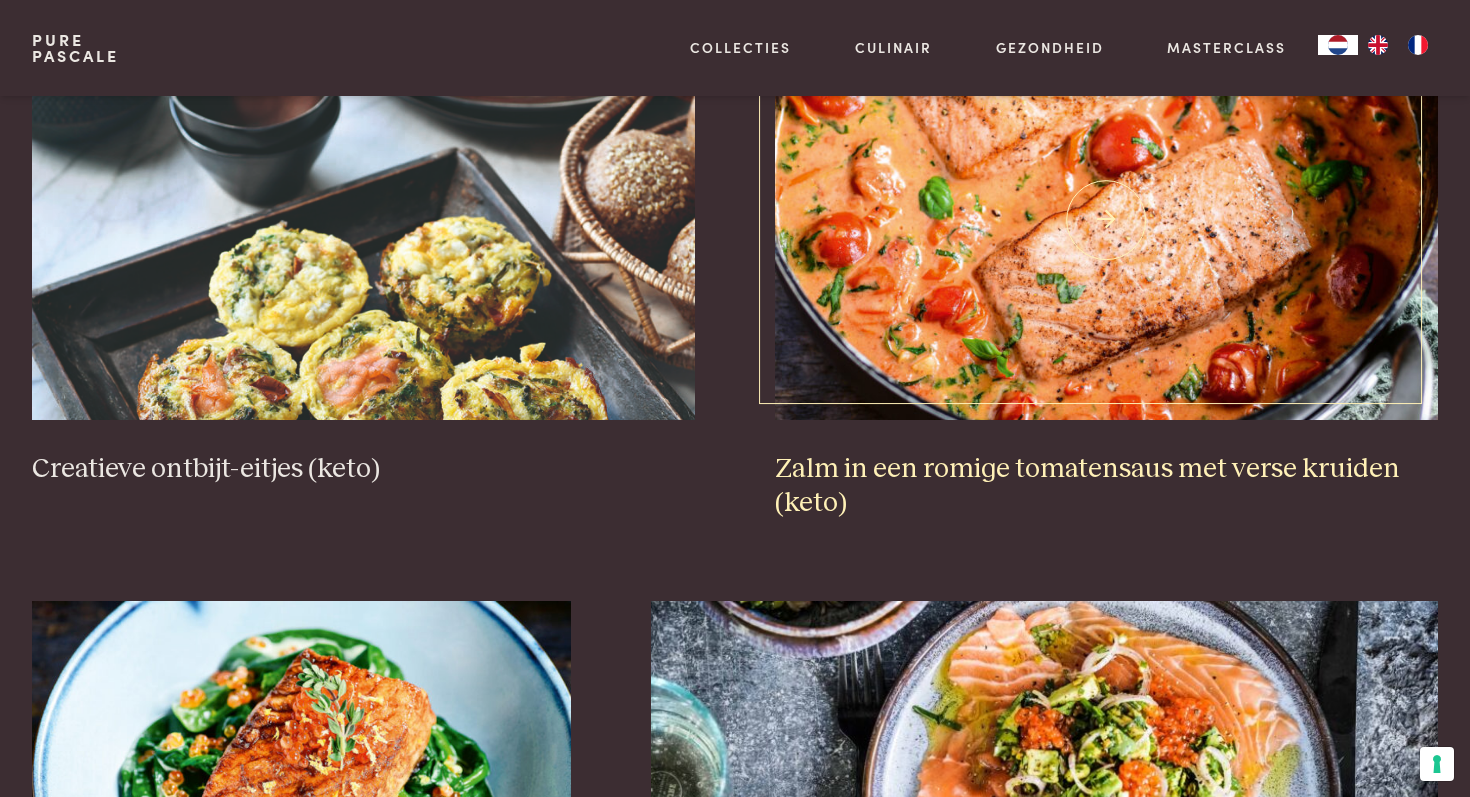click at bounding box center [1106, 220] 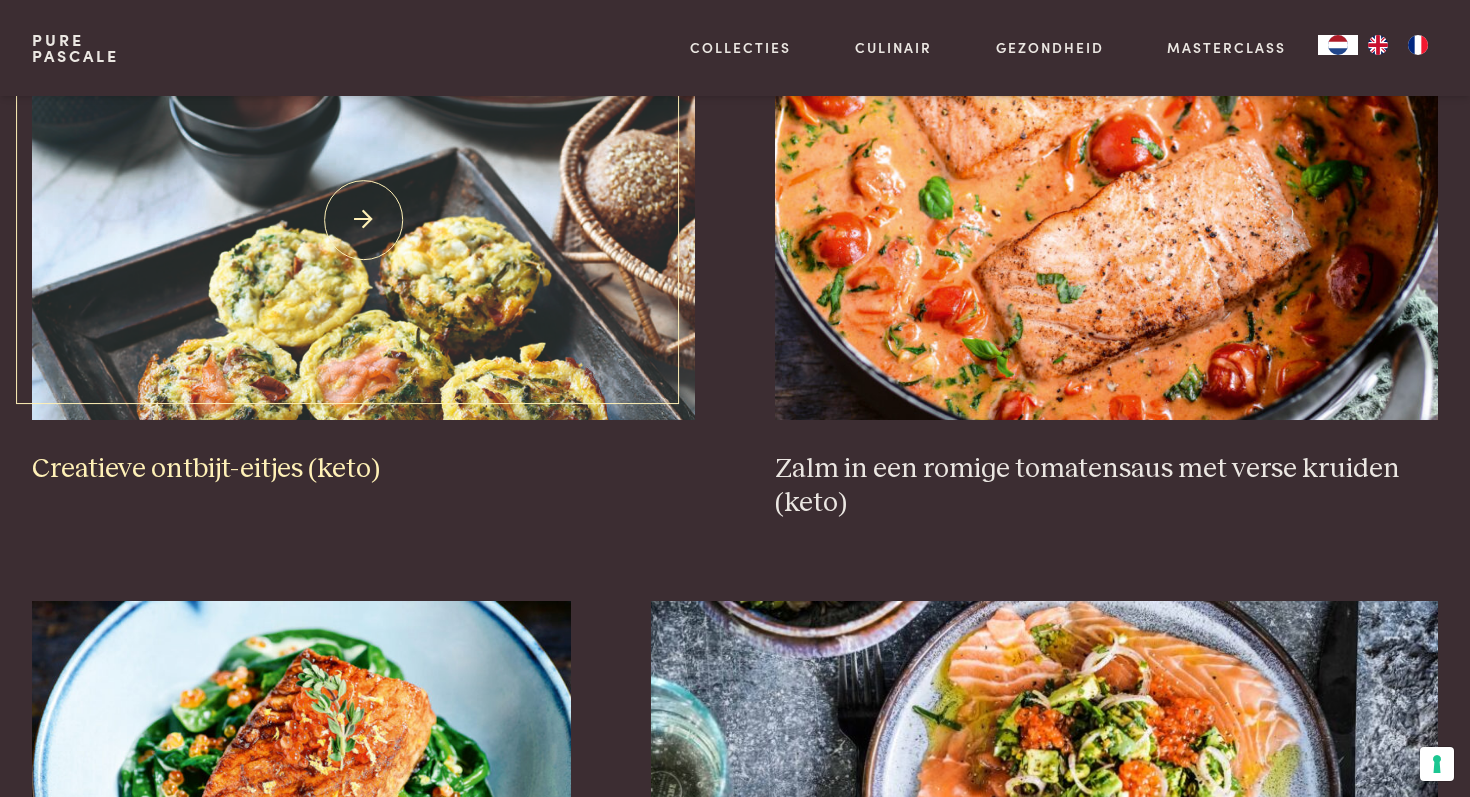 click at bounding box center [363, 220] 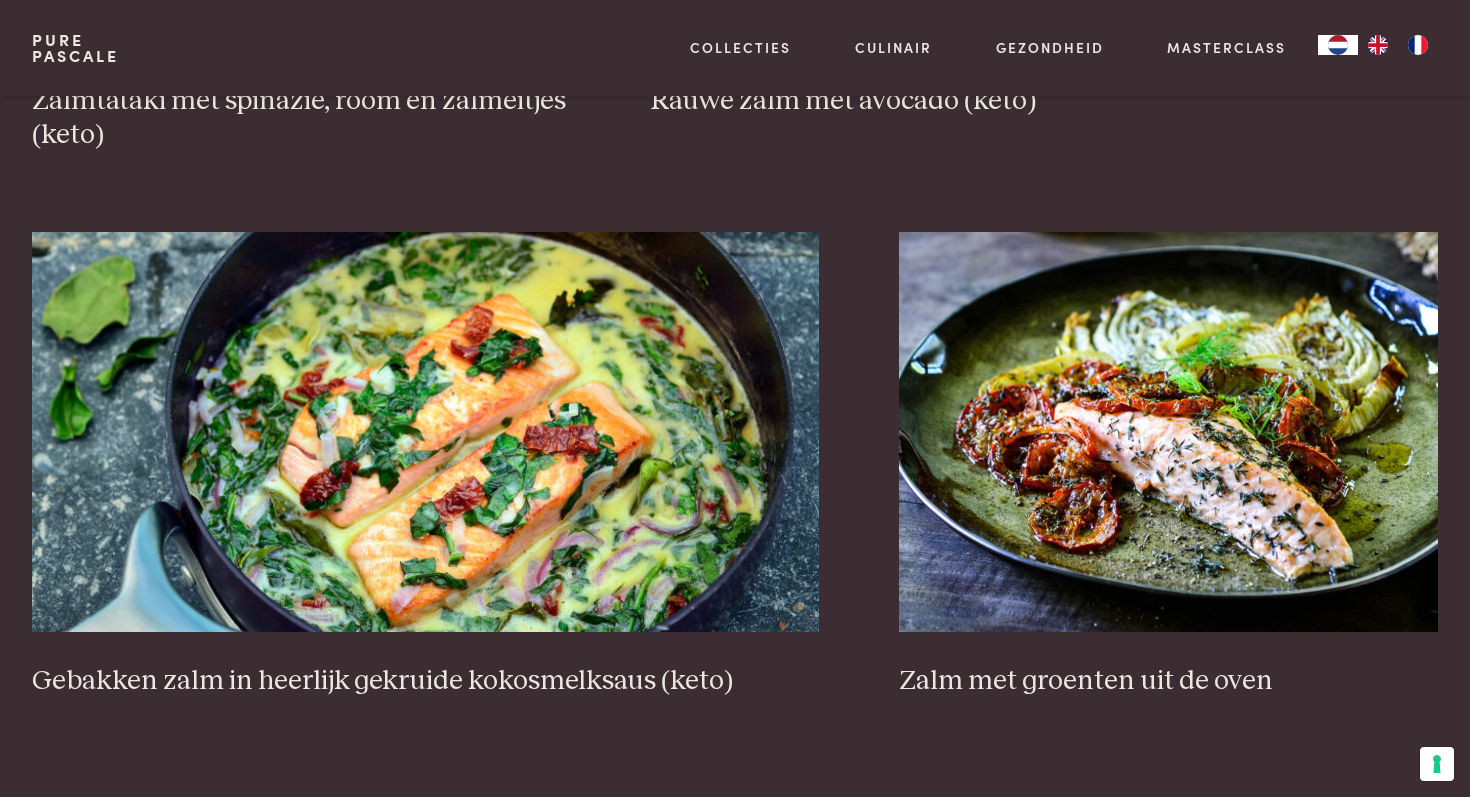 scroll, scrollTop: 1925, scrollLeft: 0, axis: vertical 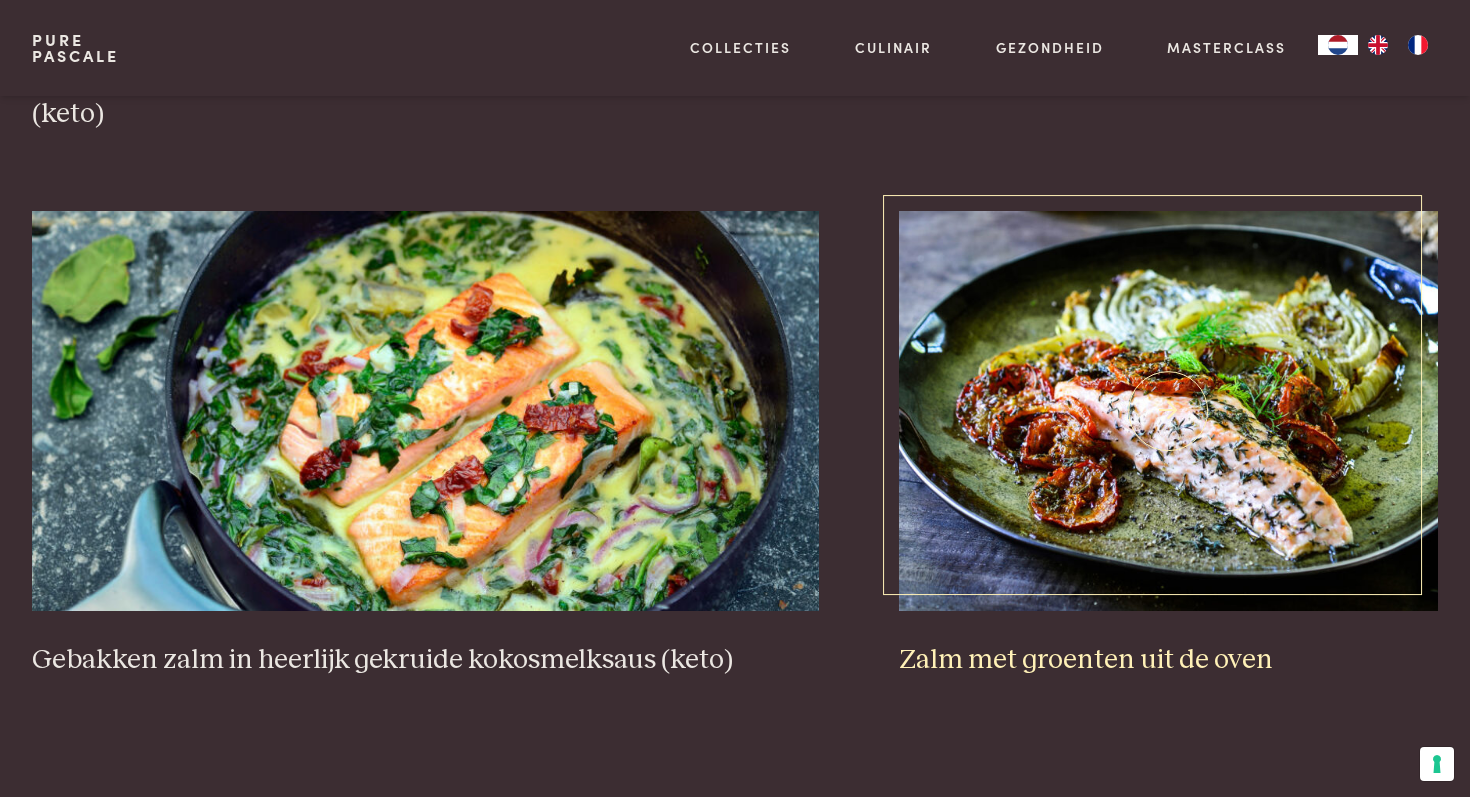 click at bounding box center [1168, 411] 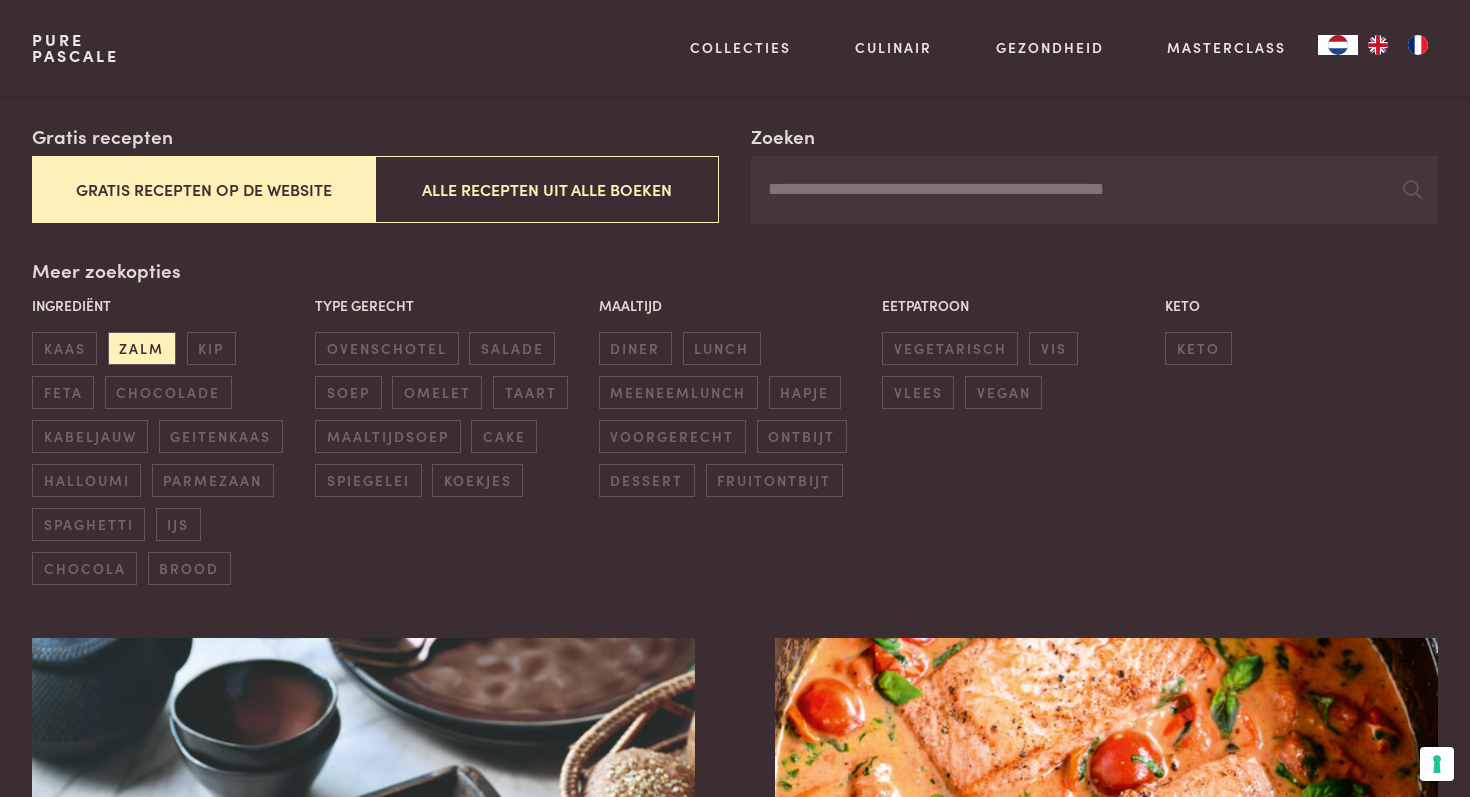 scroll, scrollTop: 379, scrollLeft: 0, axis: vertical 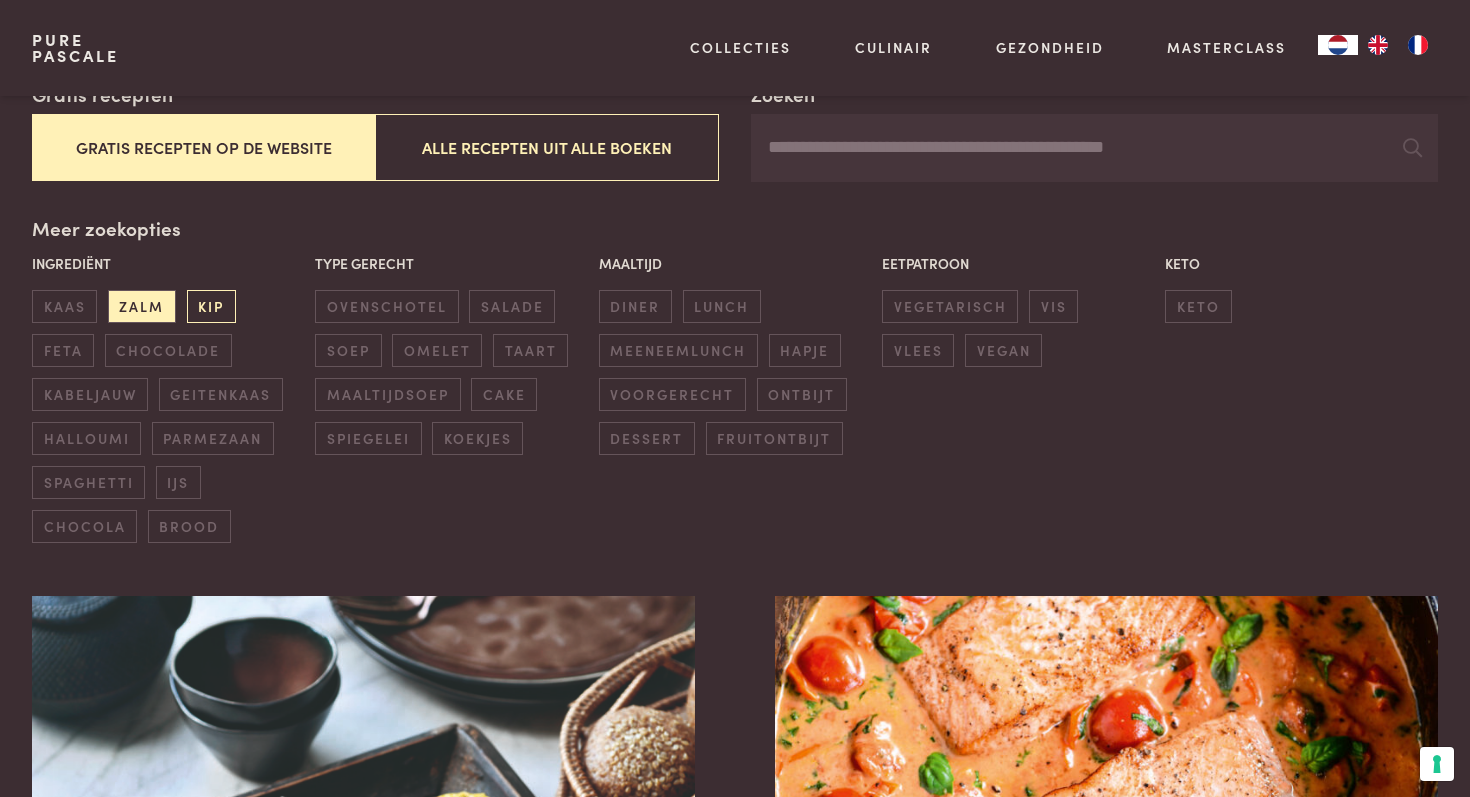 click on "kip" at bounding box center [211, 306] 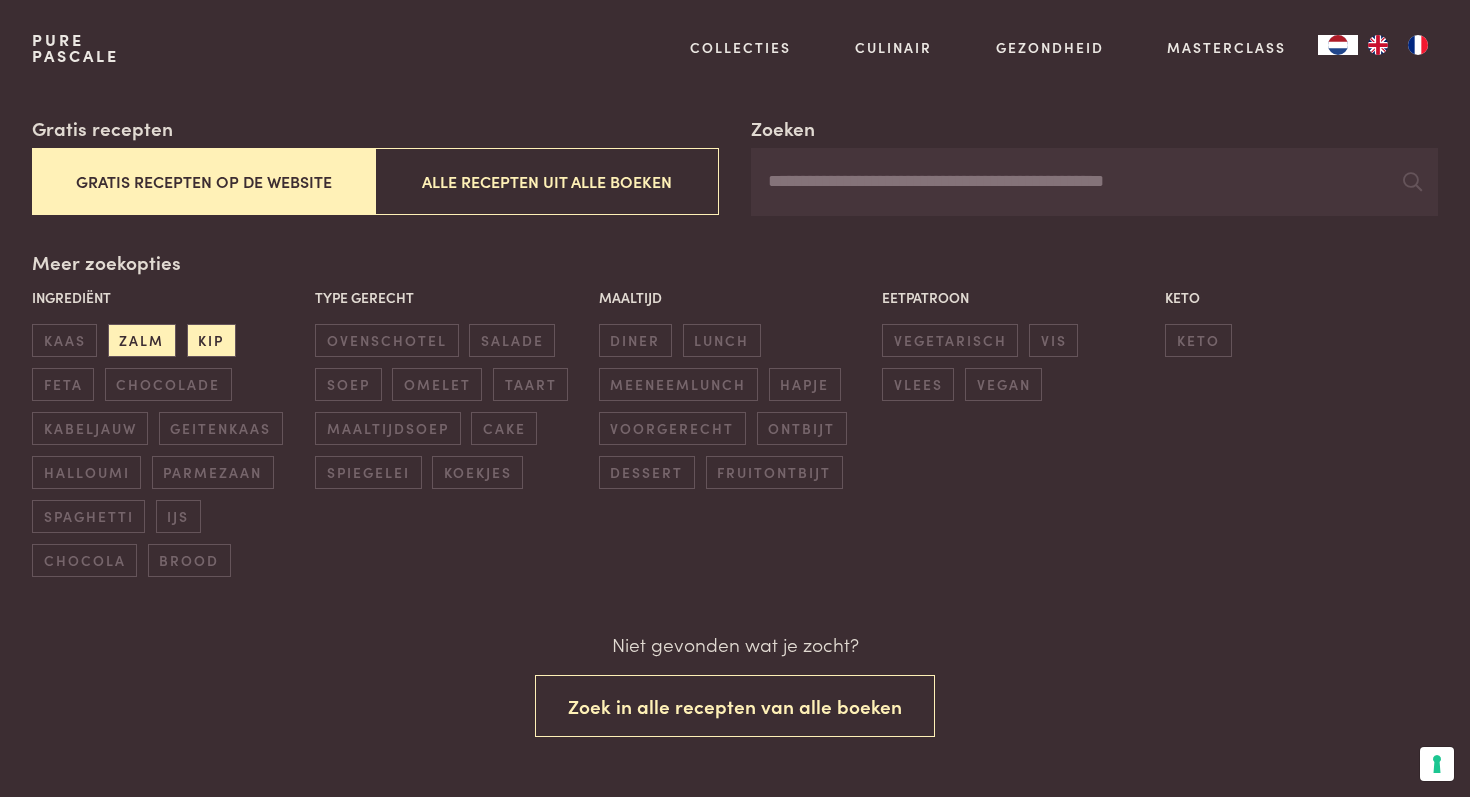 scroll, scrollTop: 0, scrollLeft: 0, axis: both 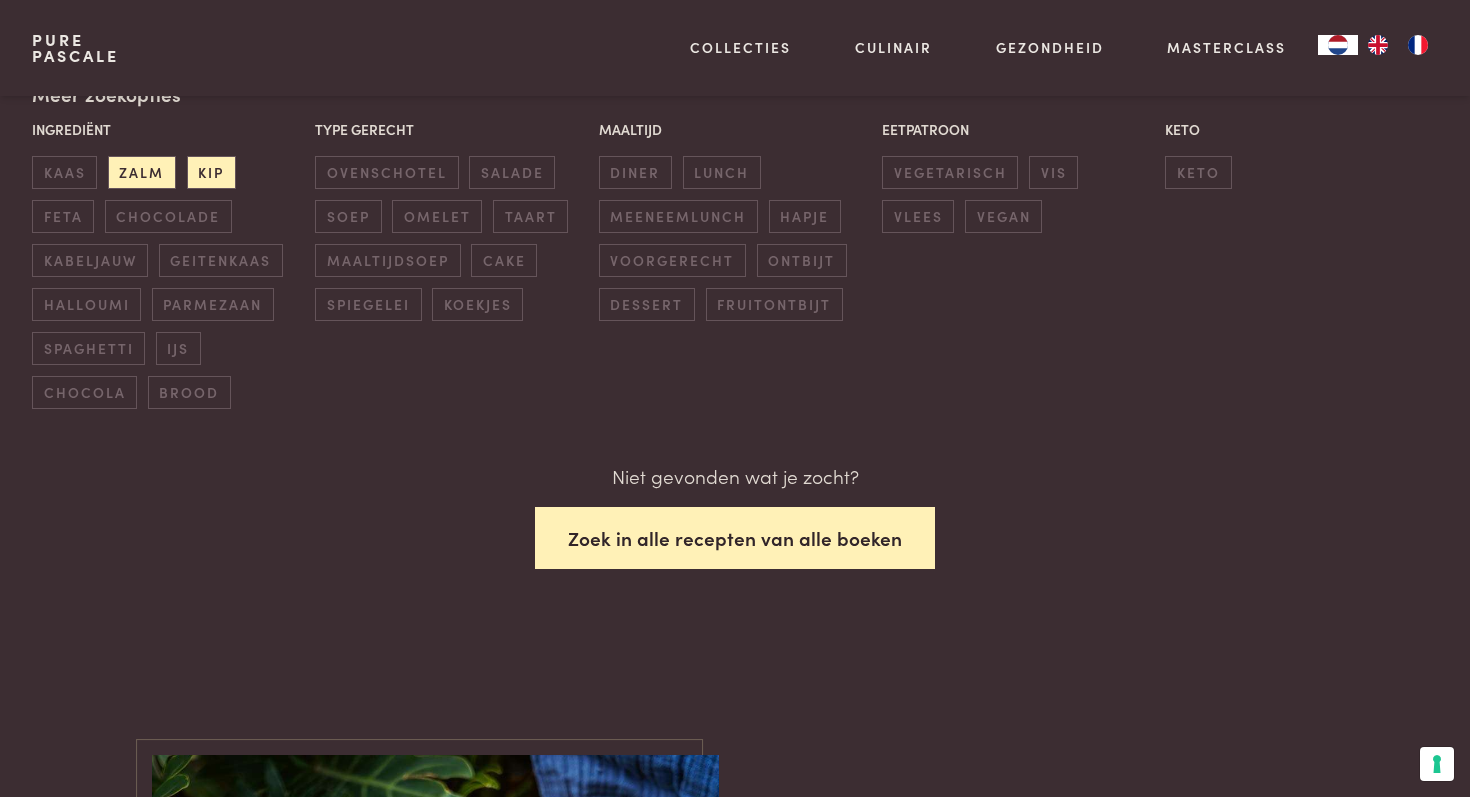 click on "Zoek in  alle recepten van alle boeken" at bounding box center (735, 538) 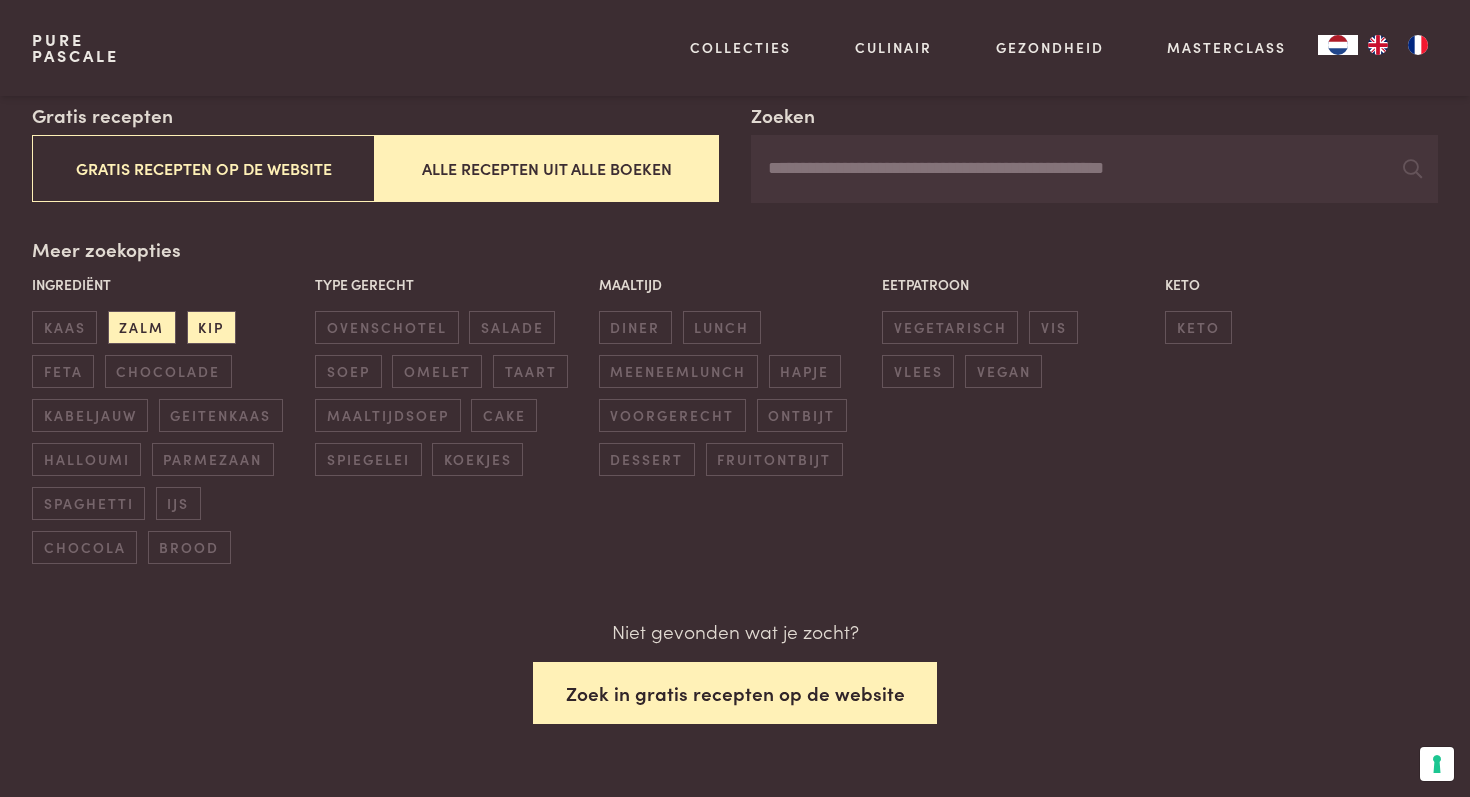 scroll, scrollTop: 355, scrollLeft: 0, axis: vertical 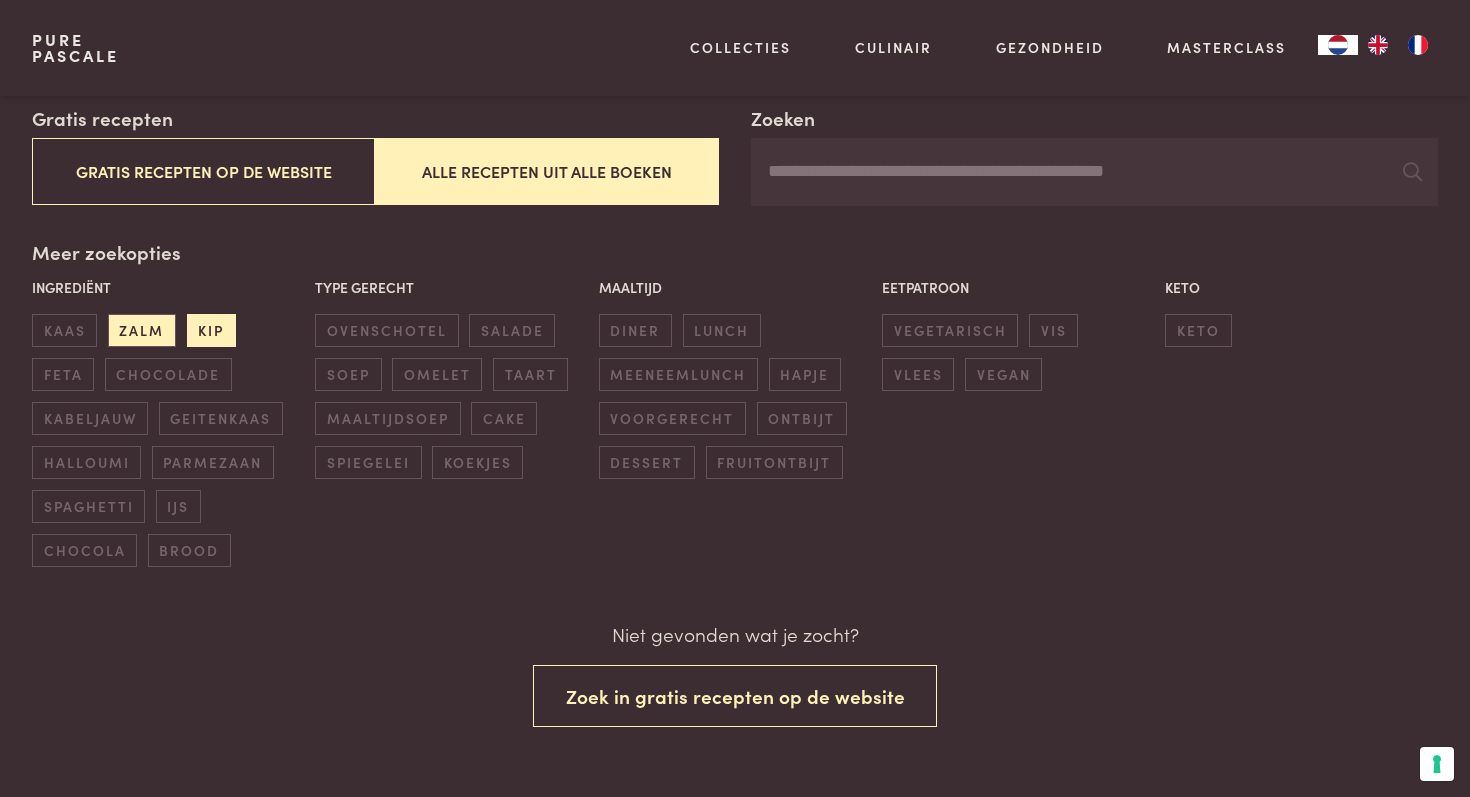 click on "kip" at bounding box center (211, 330) 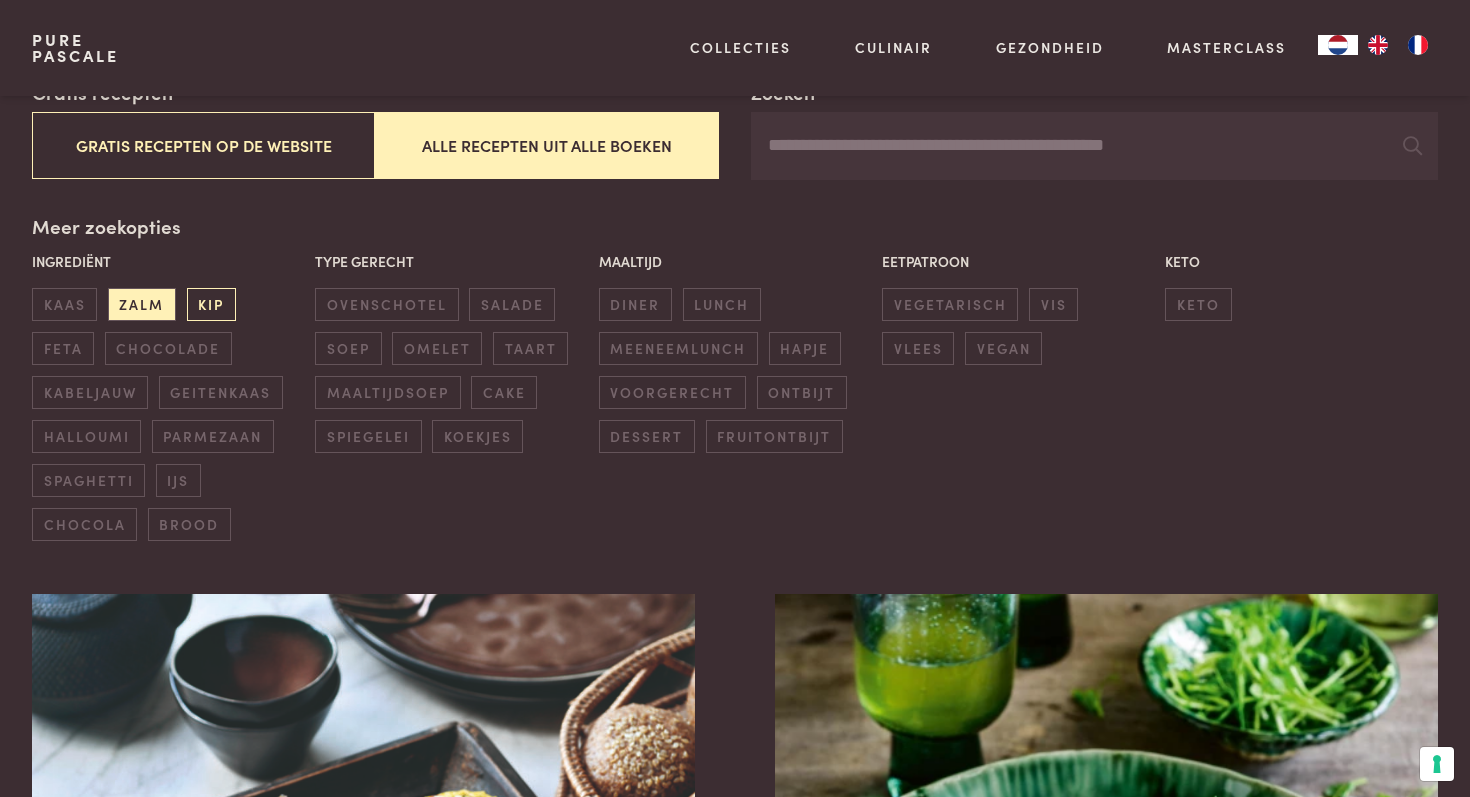 click on "kip" at bounding box center (211, 304) 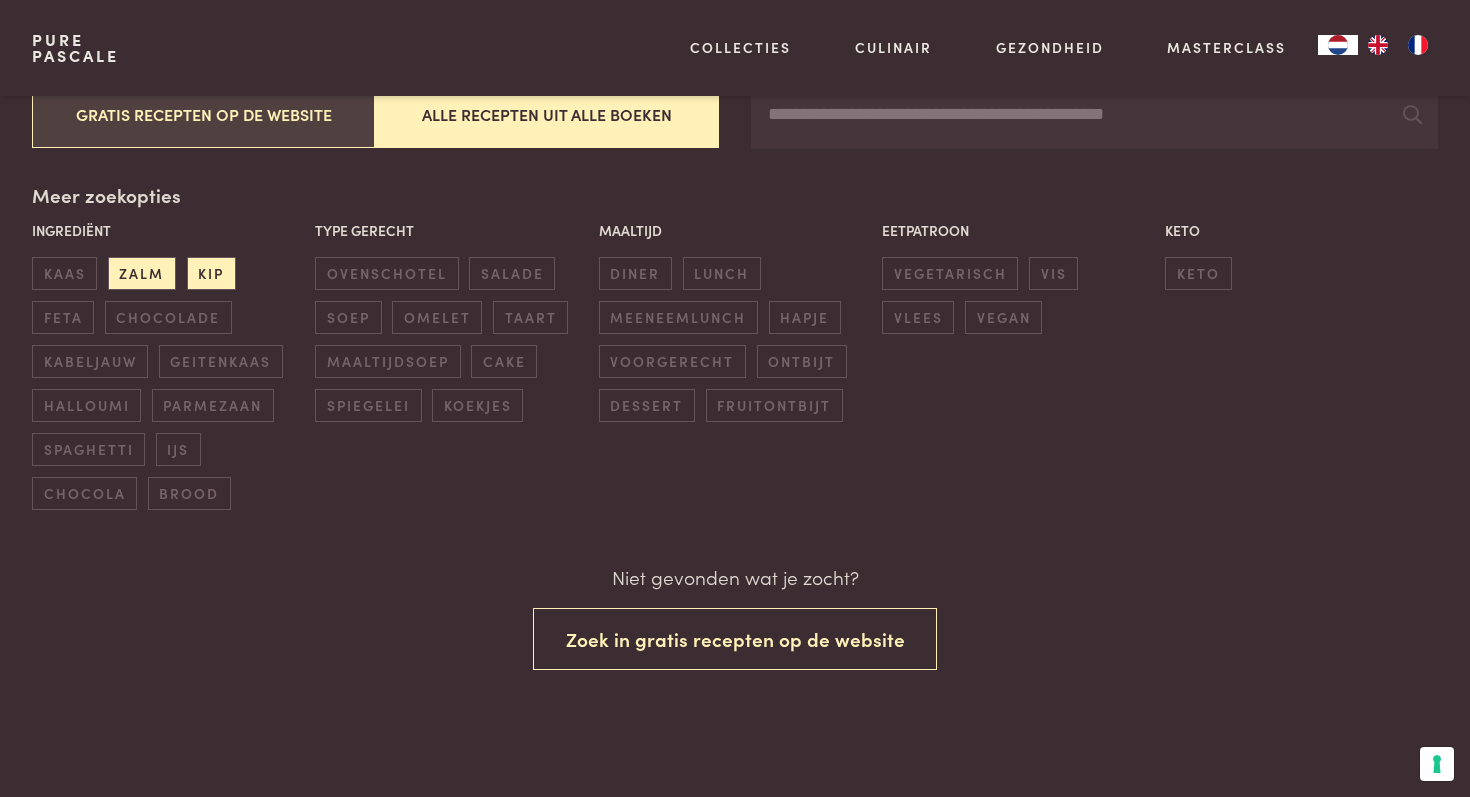 click on "Gratis recepten op de website" at bounding box center [204, 114] 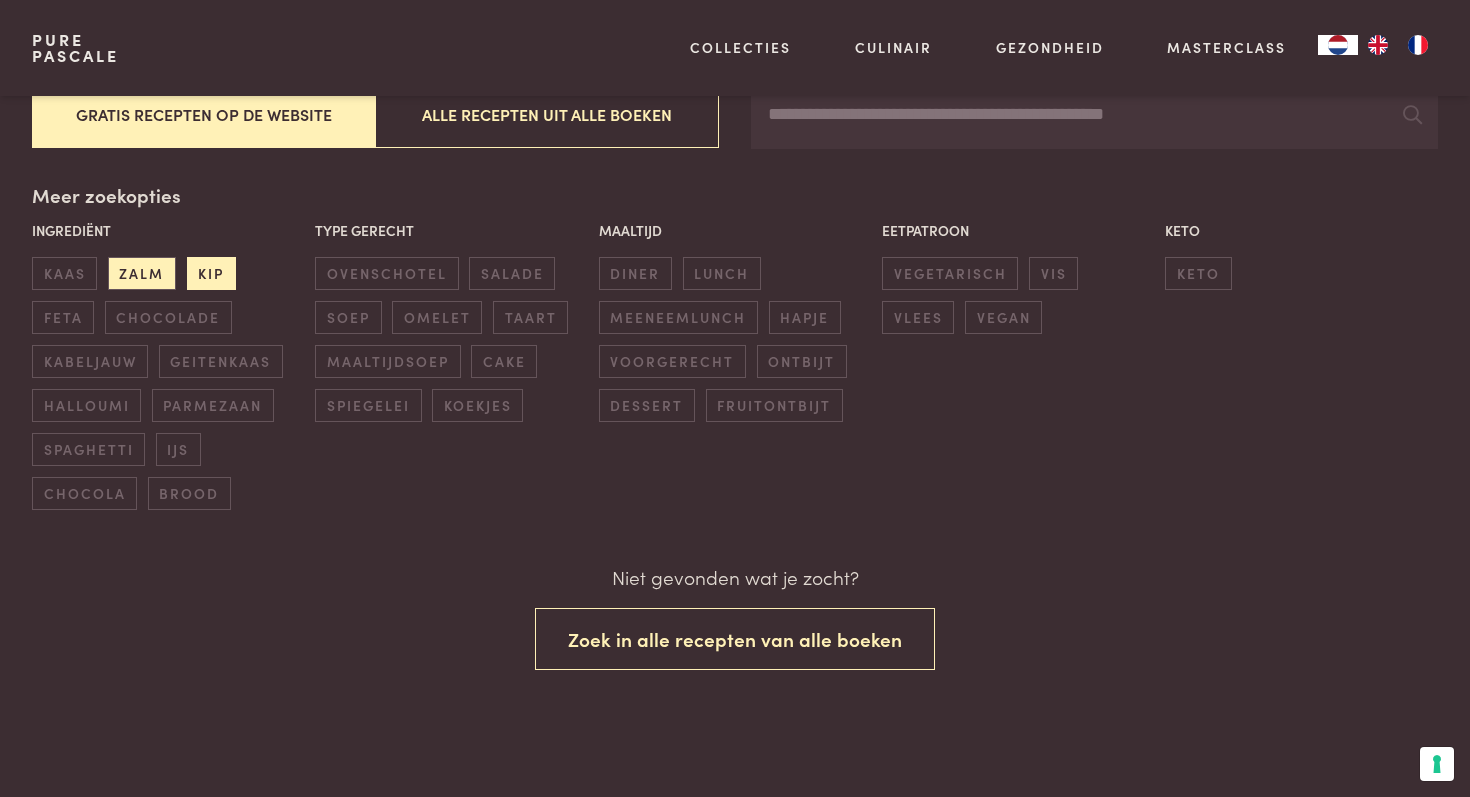 click on "kip" at bounding box center [211, 273] 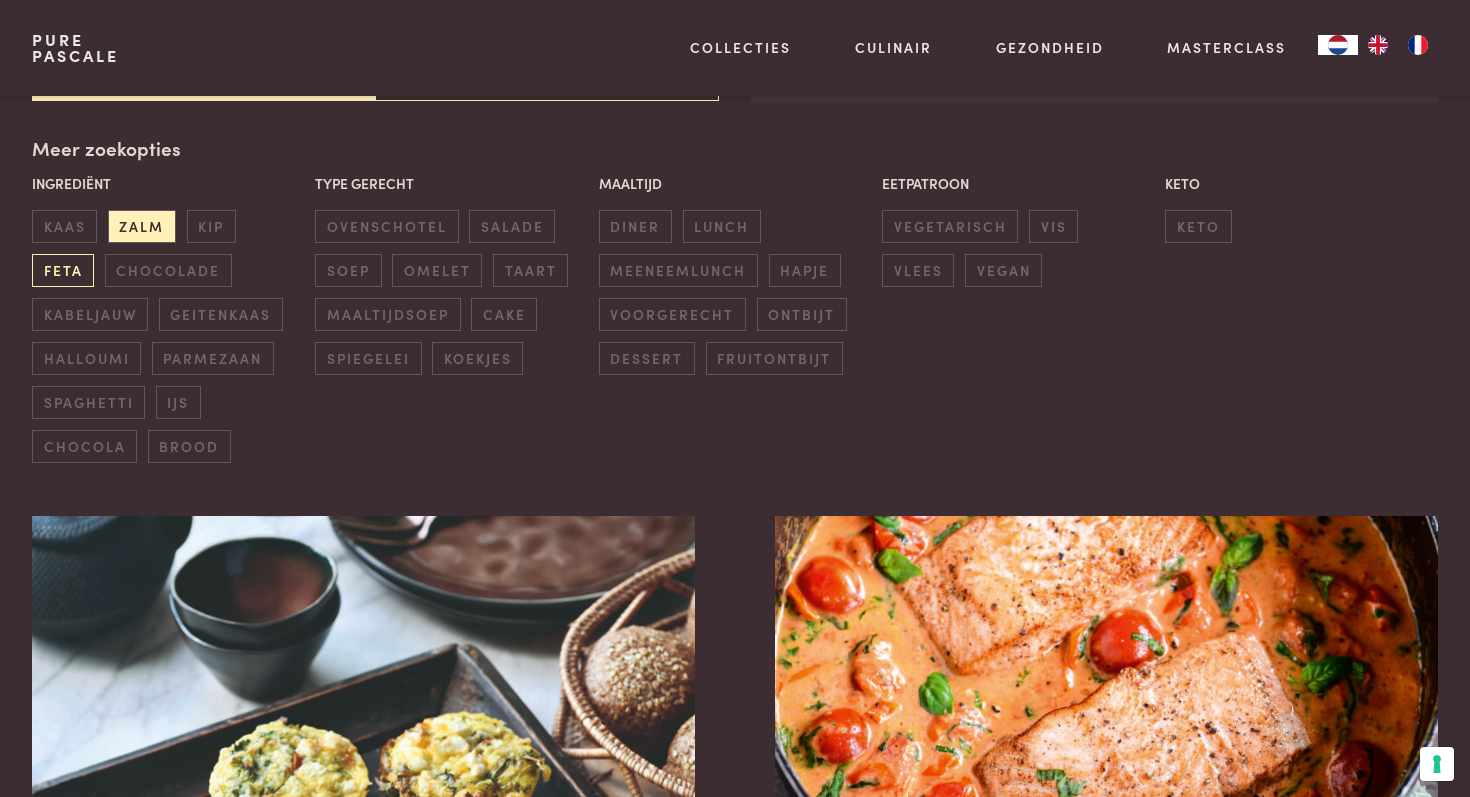 scroll, scrollTop: 459, scrollLeft: 0, axis: vertical 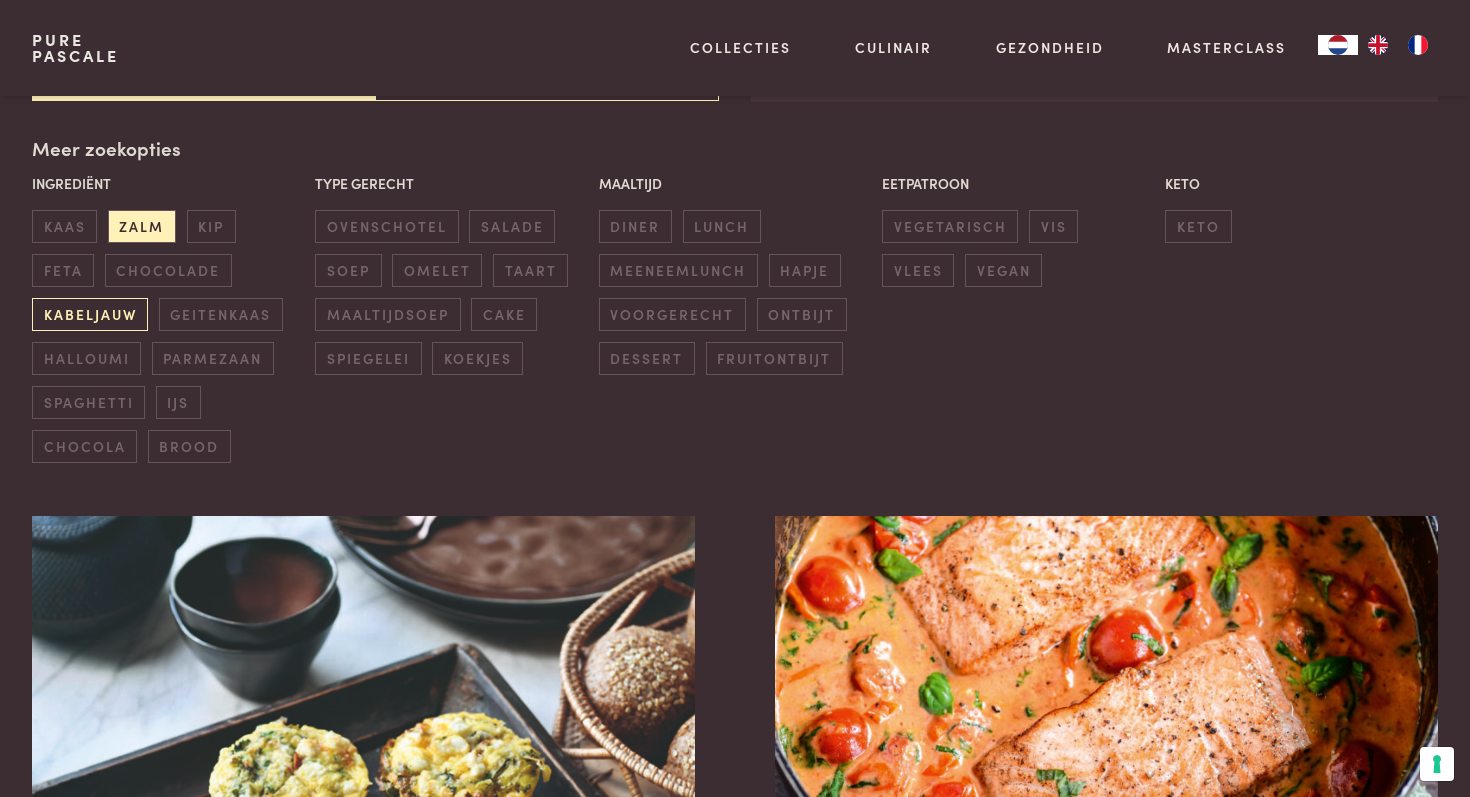 click on "kabeljauw" at bounding box center (90, 314) 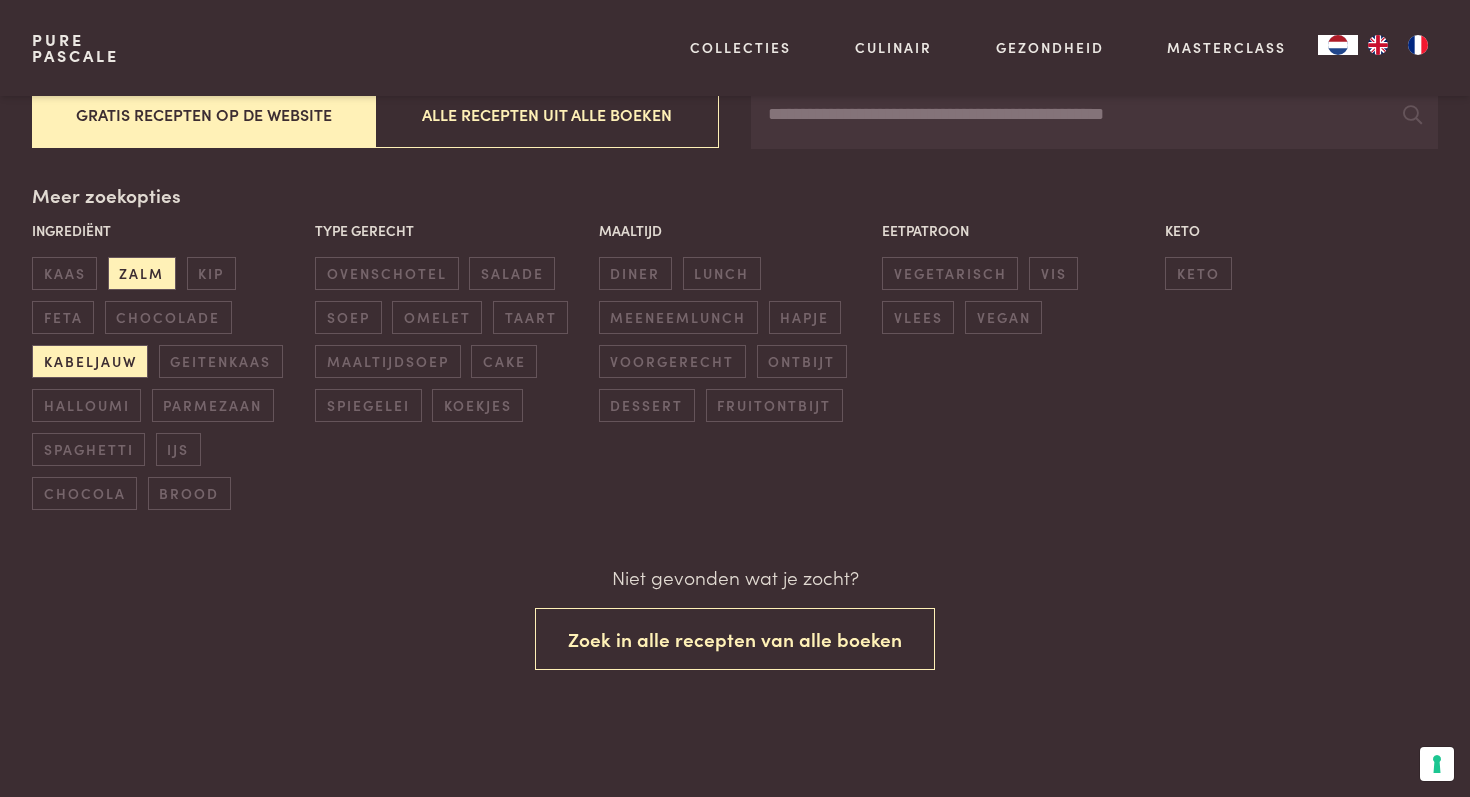 scroll, scrollTop: 412, scrollLeft: 0, axis: vertical 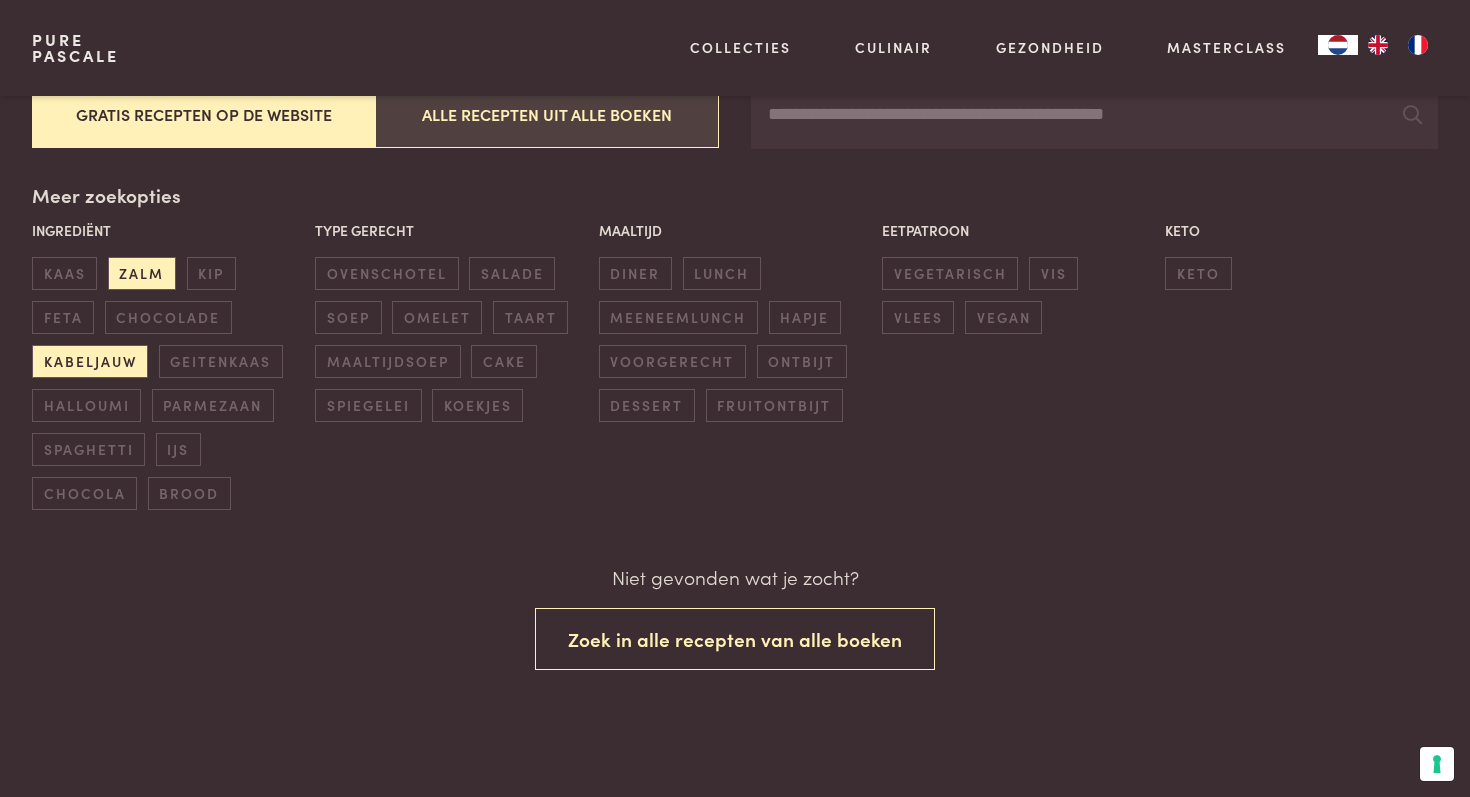 click on "Alle recepten uit alle boeken" at bounding box center [547, 114] 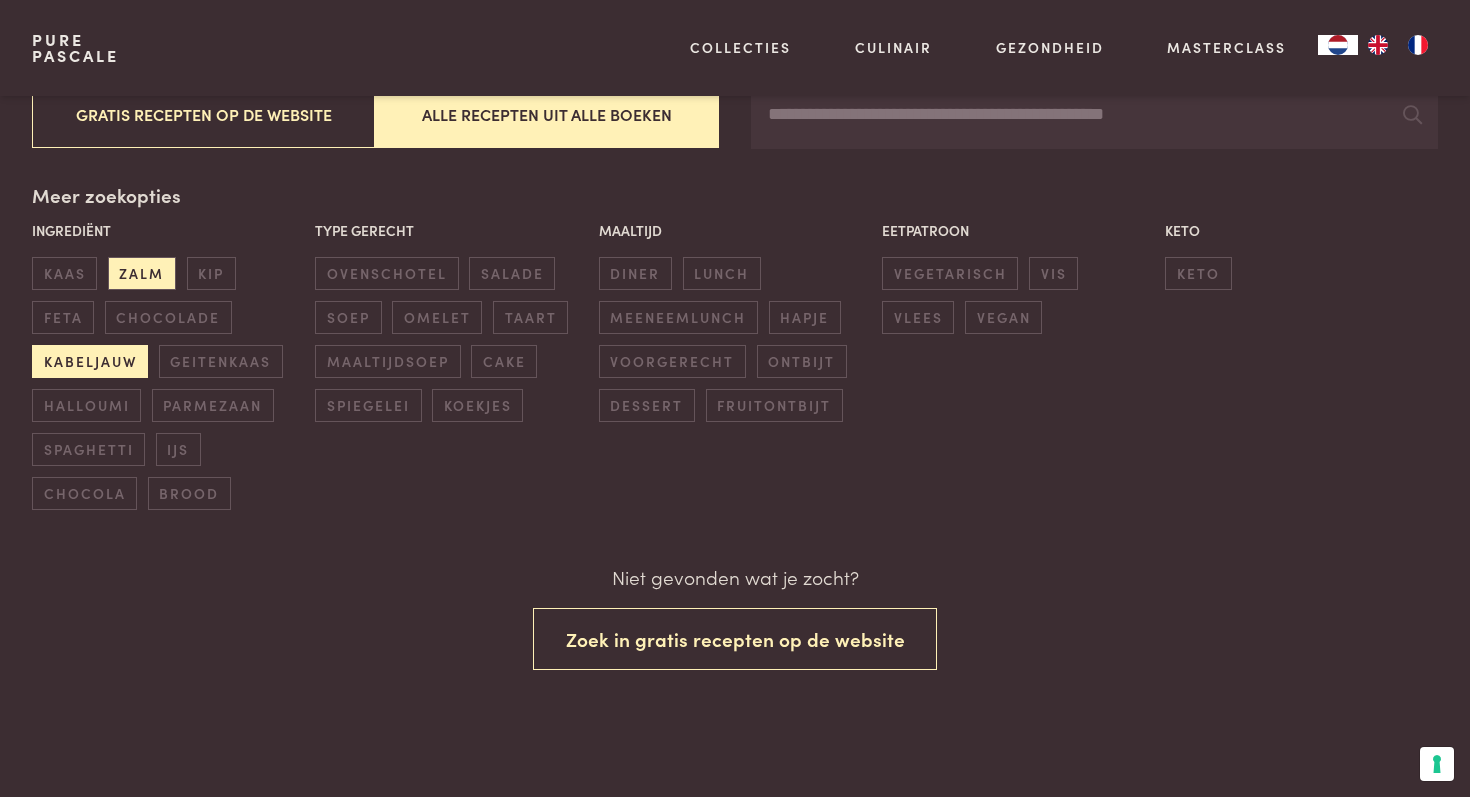 click on "kabeljauw" at bounding box center [90, 361] 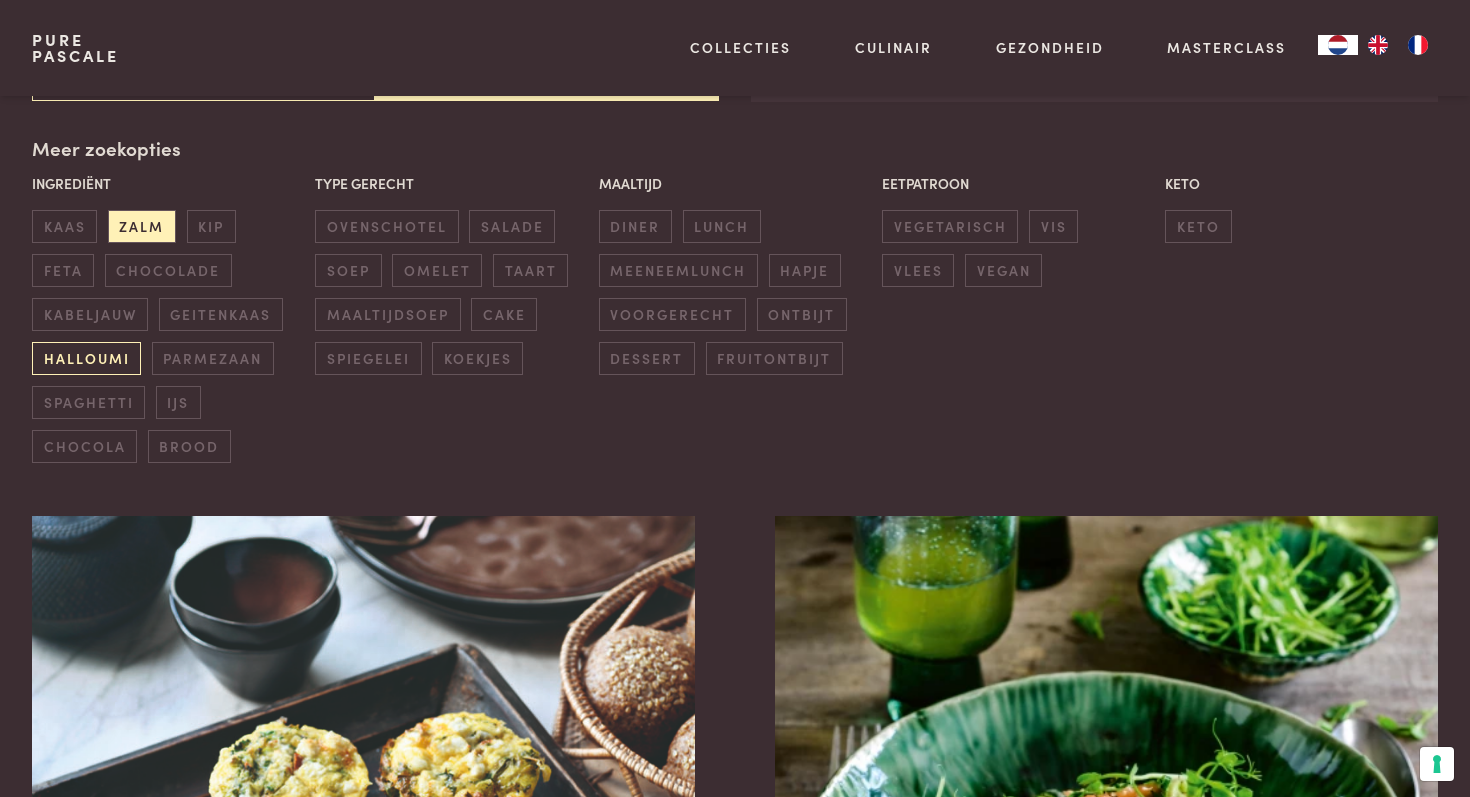 scroll, scrollTop: 459, scrollLeft: 0, axis: vertical 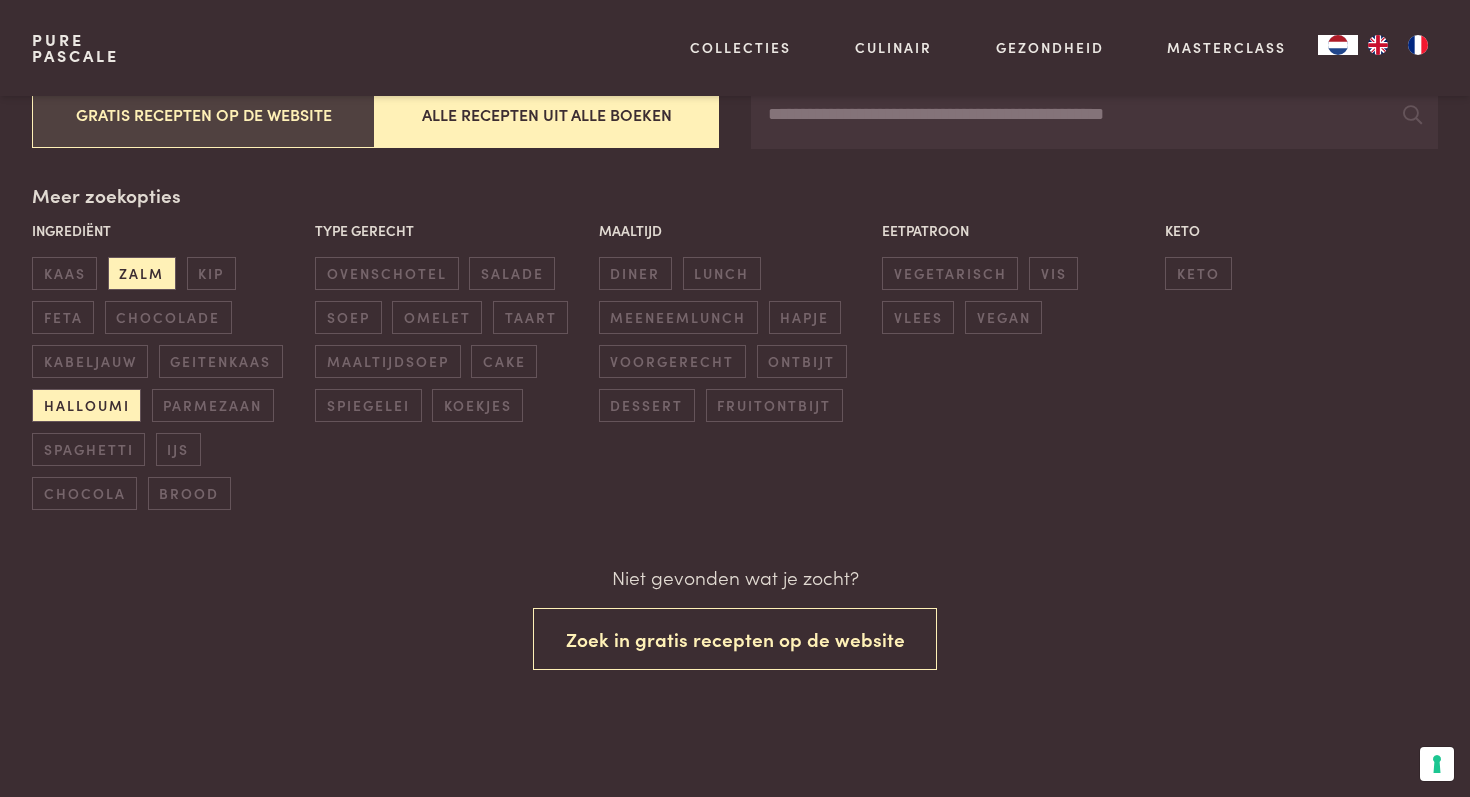 click on "Gratis recepten op de website" at bounding box center [204, 114] 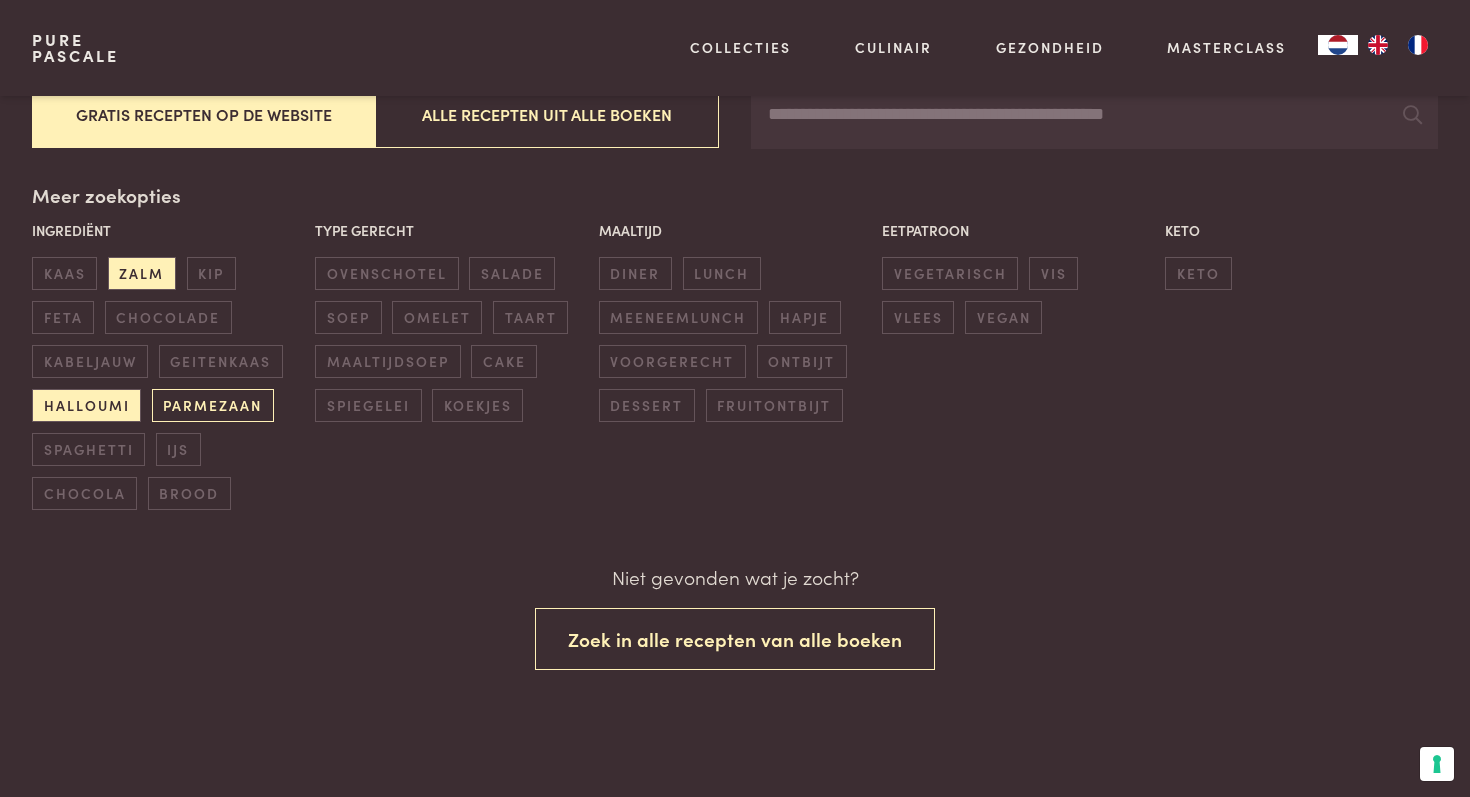 scroll, scrollTop: 412, scrollLeft: 0, axis: vertical 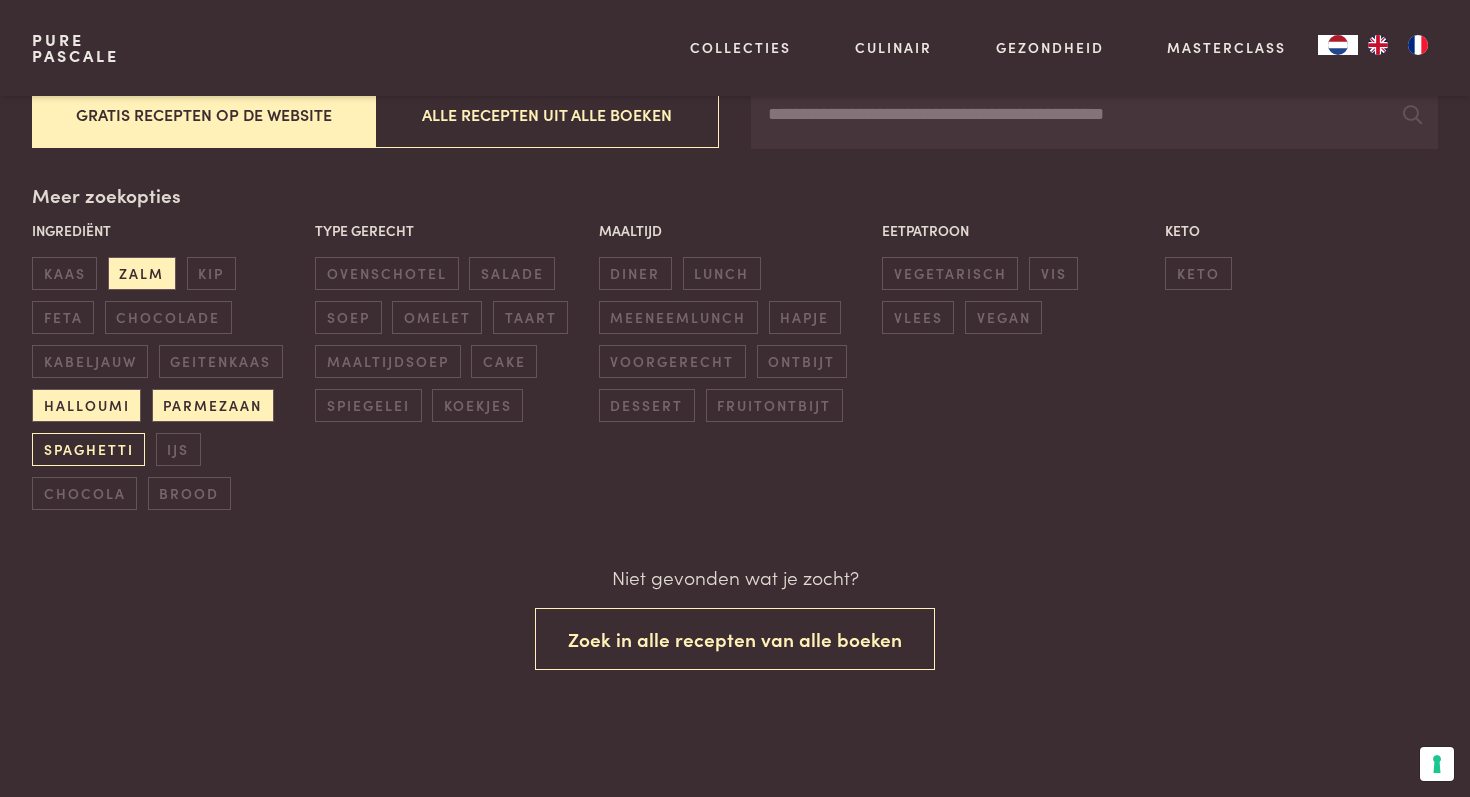 click on "spaghetti" at bounding box center [88, 449] 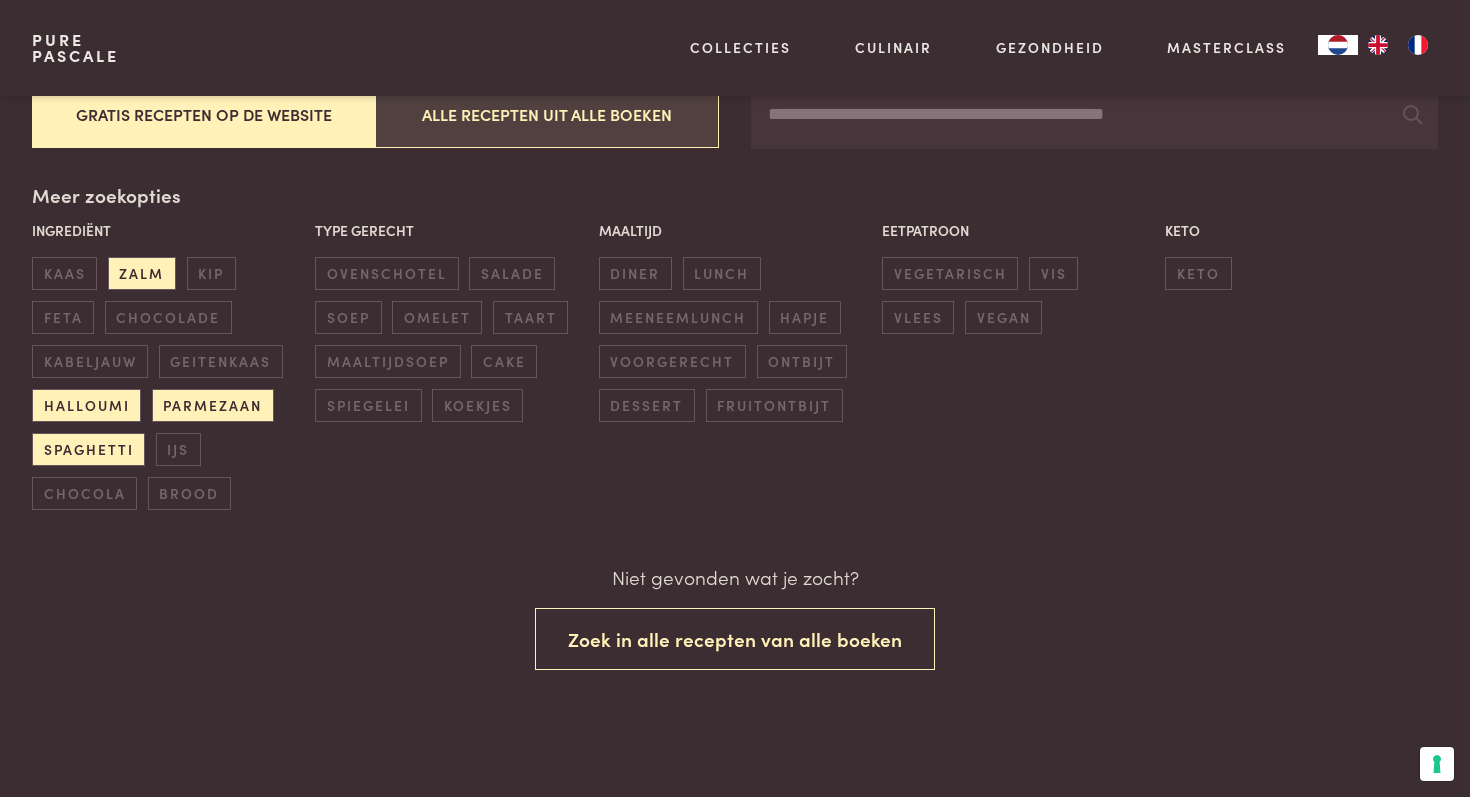 click on "Alle recepten uit alle boeken" at bounding box center (547, 114) 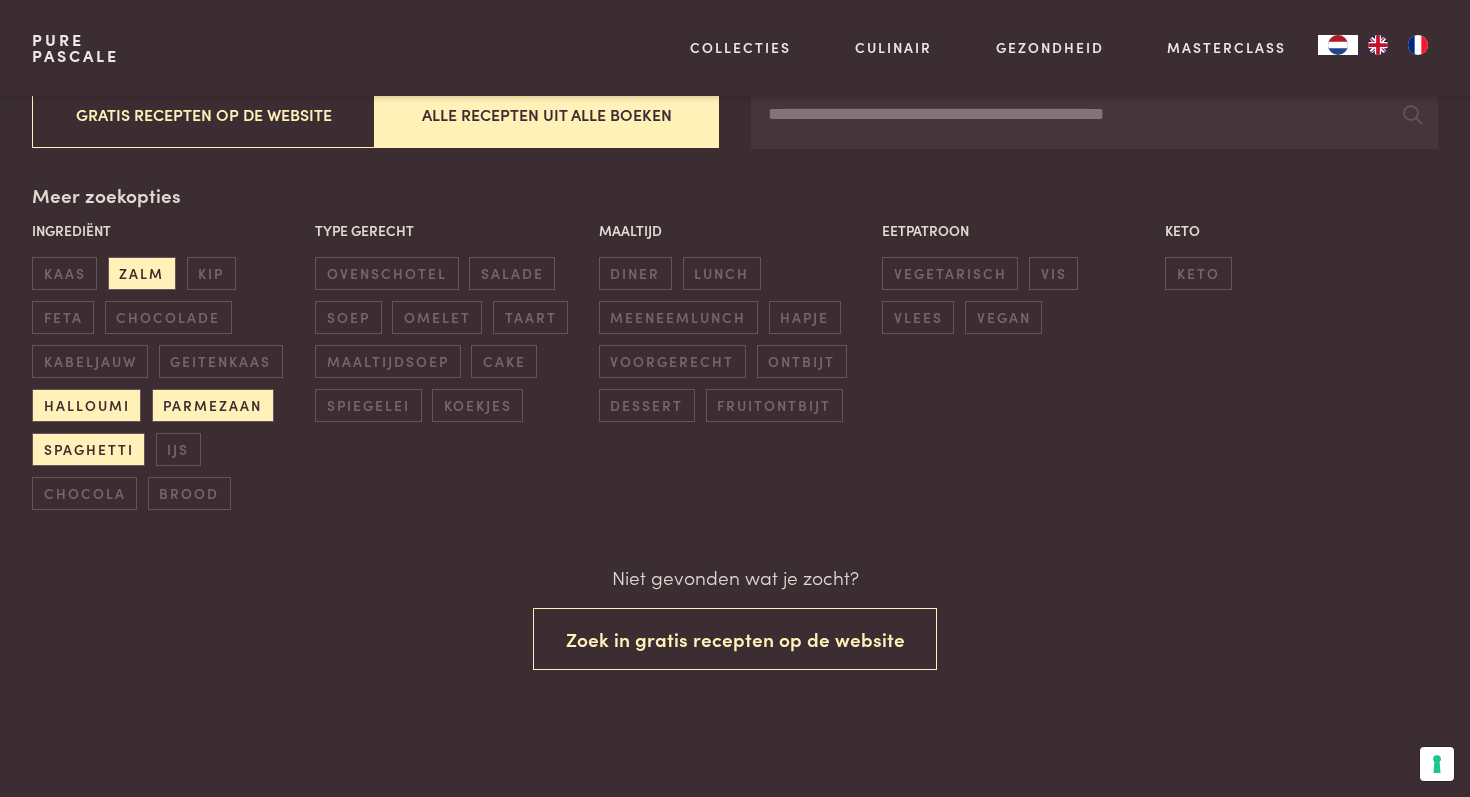 scroll, scrollTop: 412, scrollLeft: 0, axis: vertical 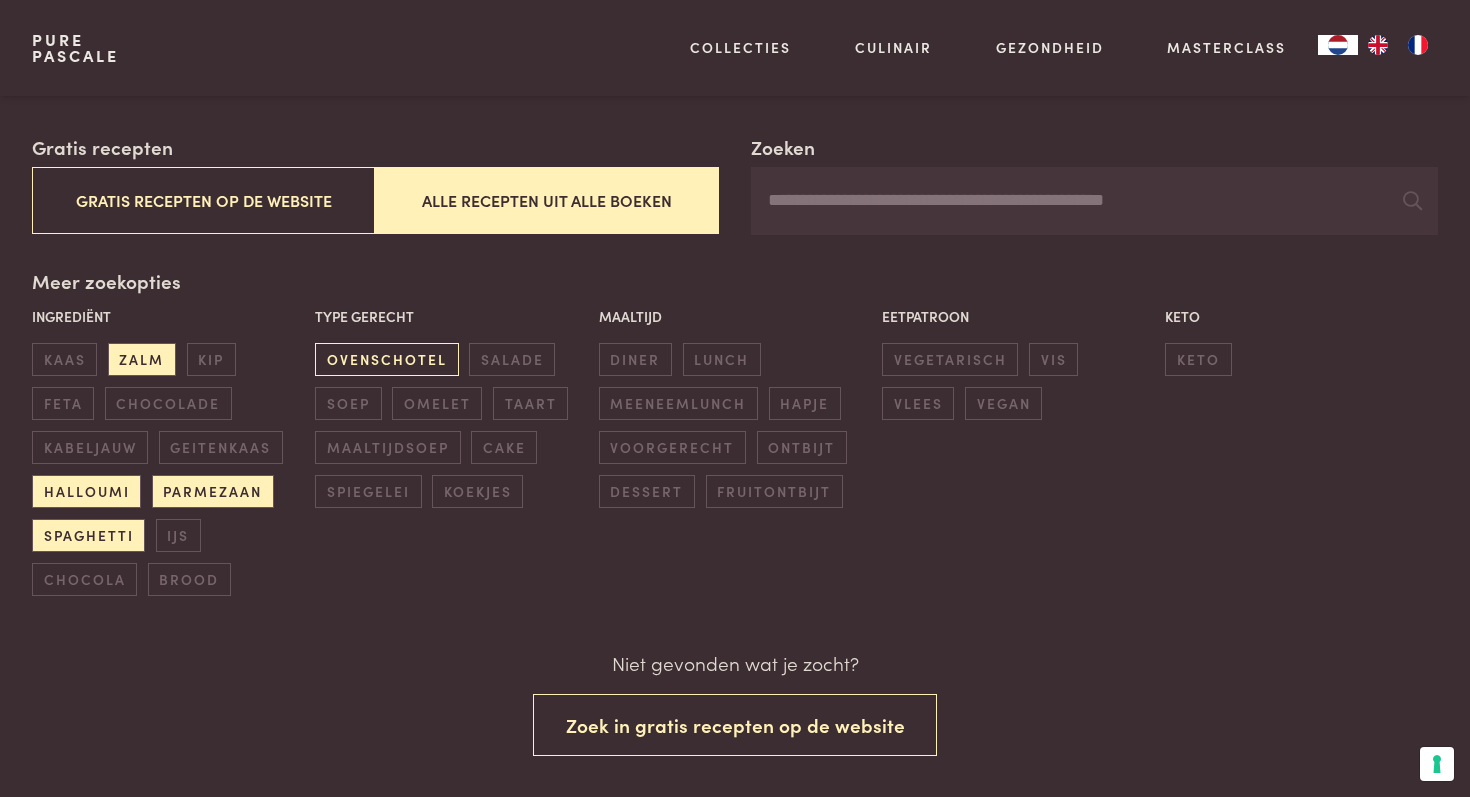 click on "ovenschotel" at bounding box center (386, 359) 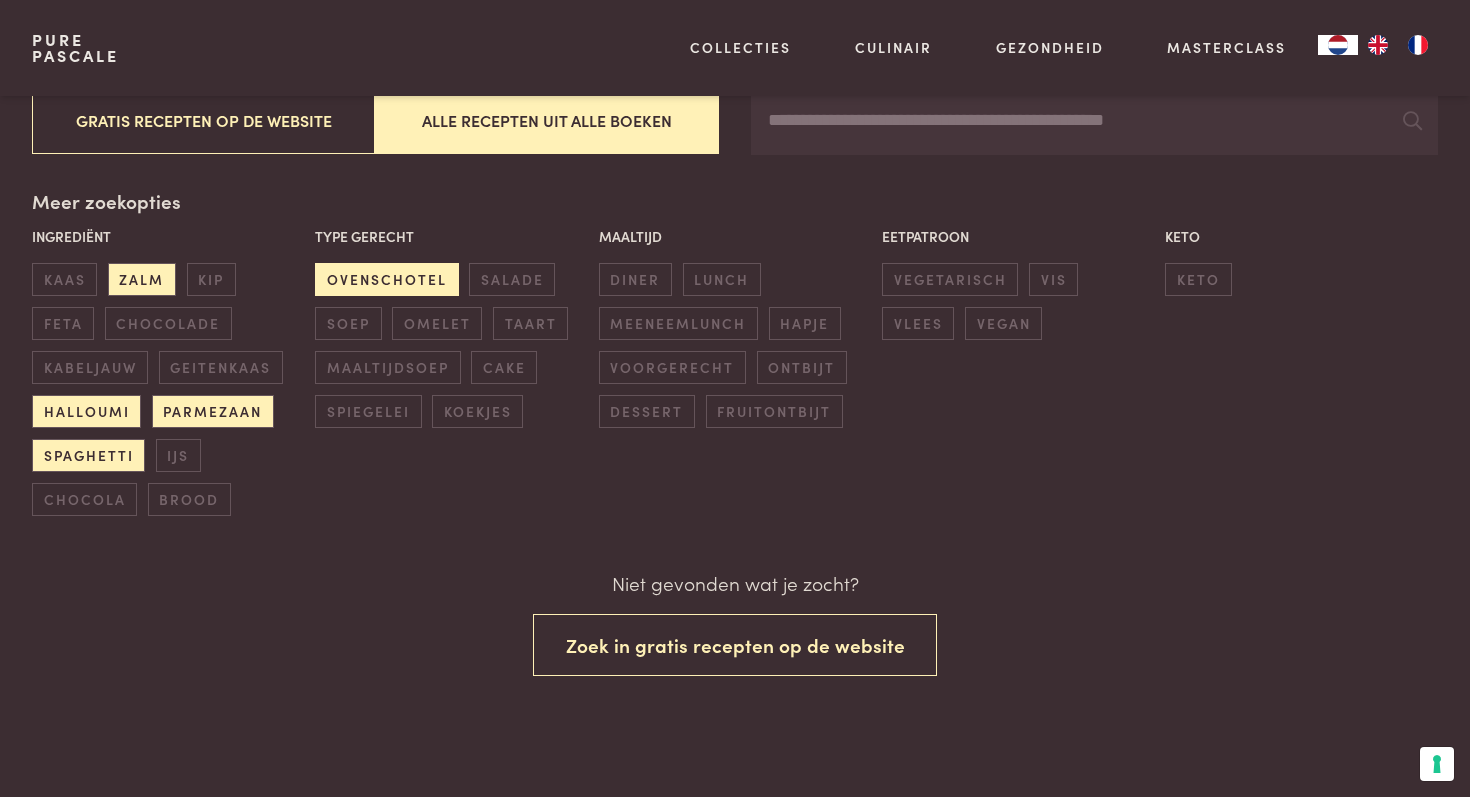 scroll, scrollTop: 412, scrollLeft: 0, axis: vertical 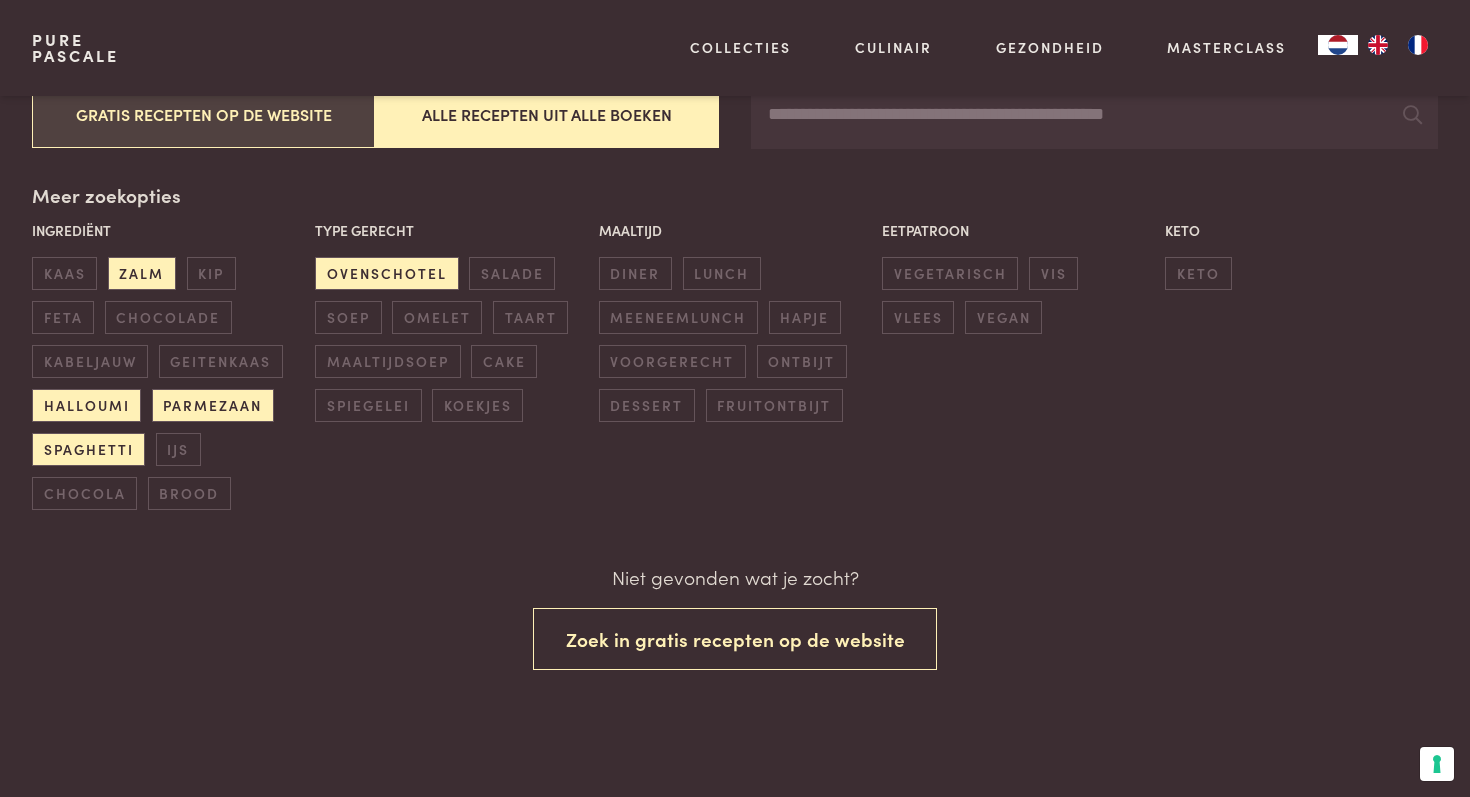 click on "Gratis recepten op de website" at bounding box center [204, 114] 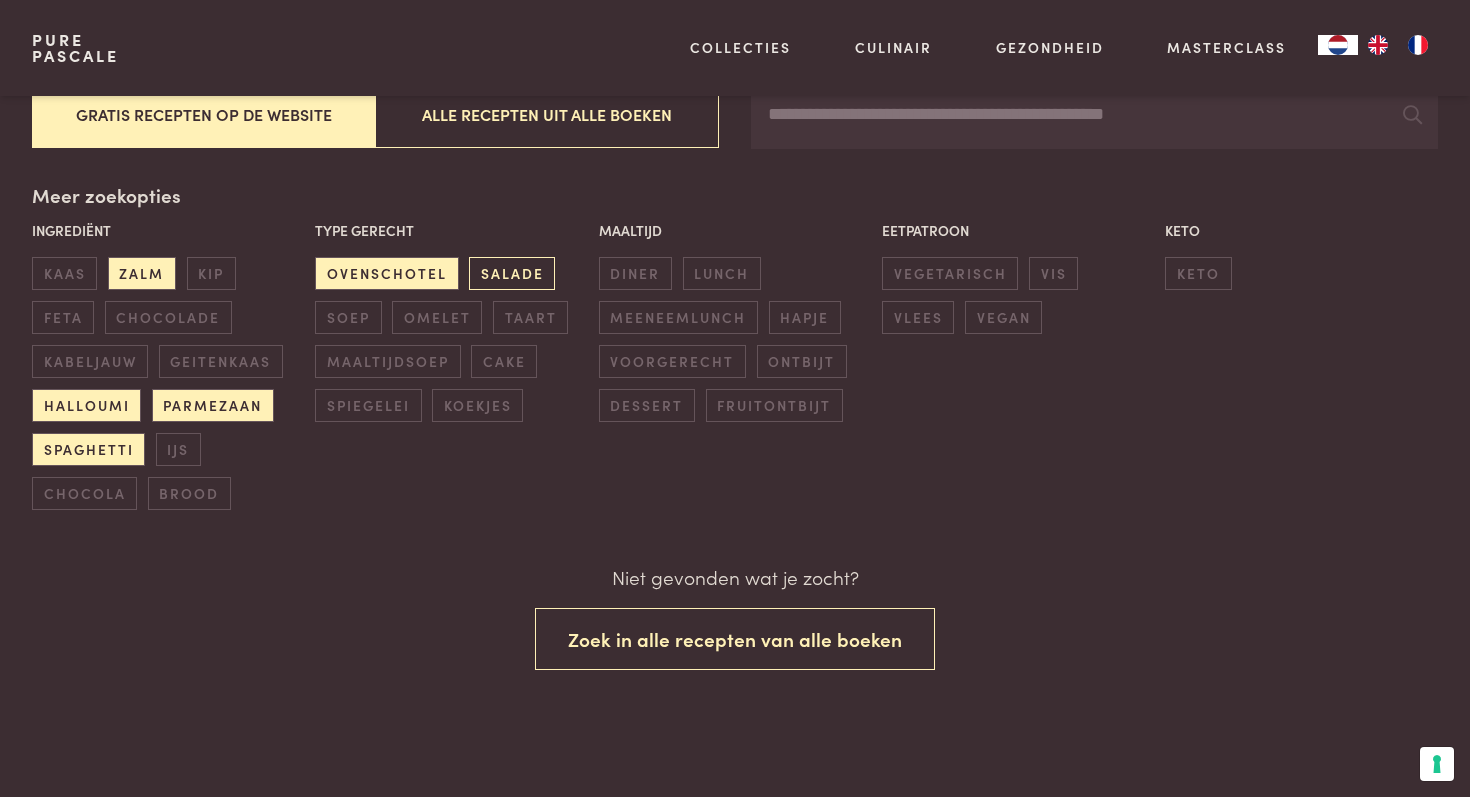 scroll, scrollTop: 412, scrollLeft: 0, axis: vertical 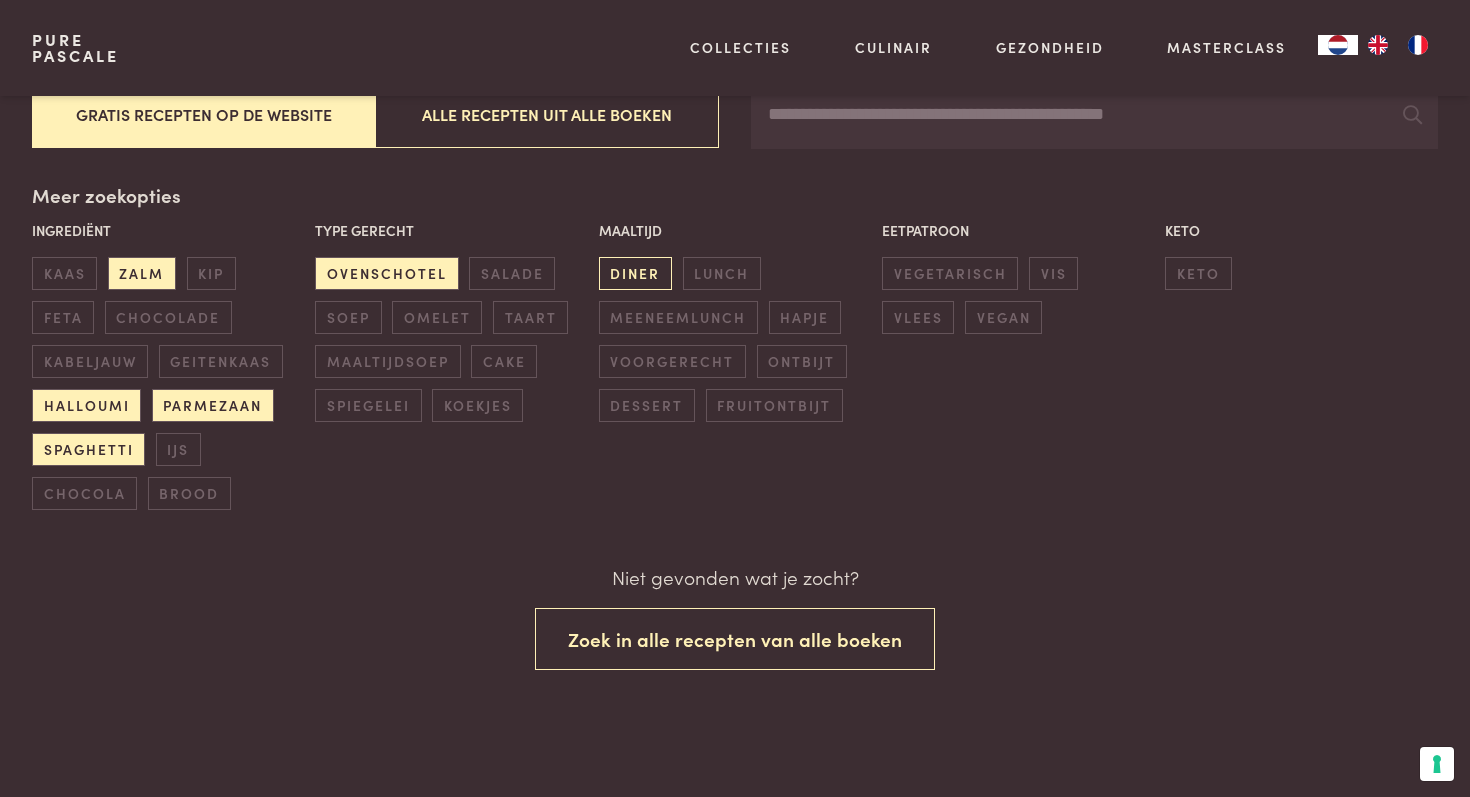 click on "diner" at bounding box center [635, 273] 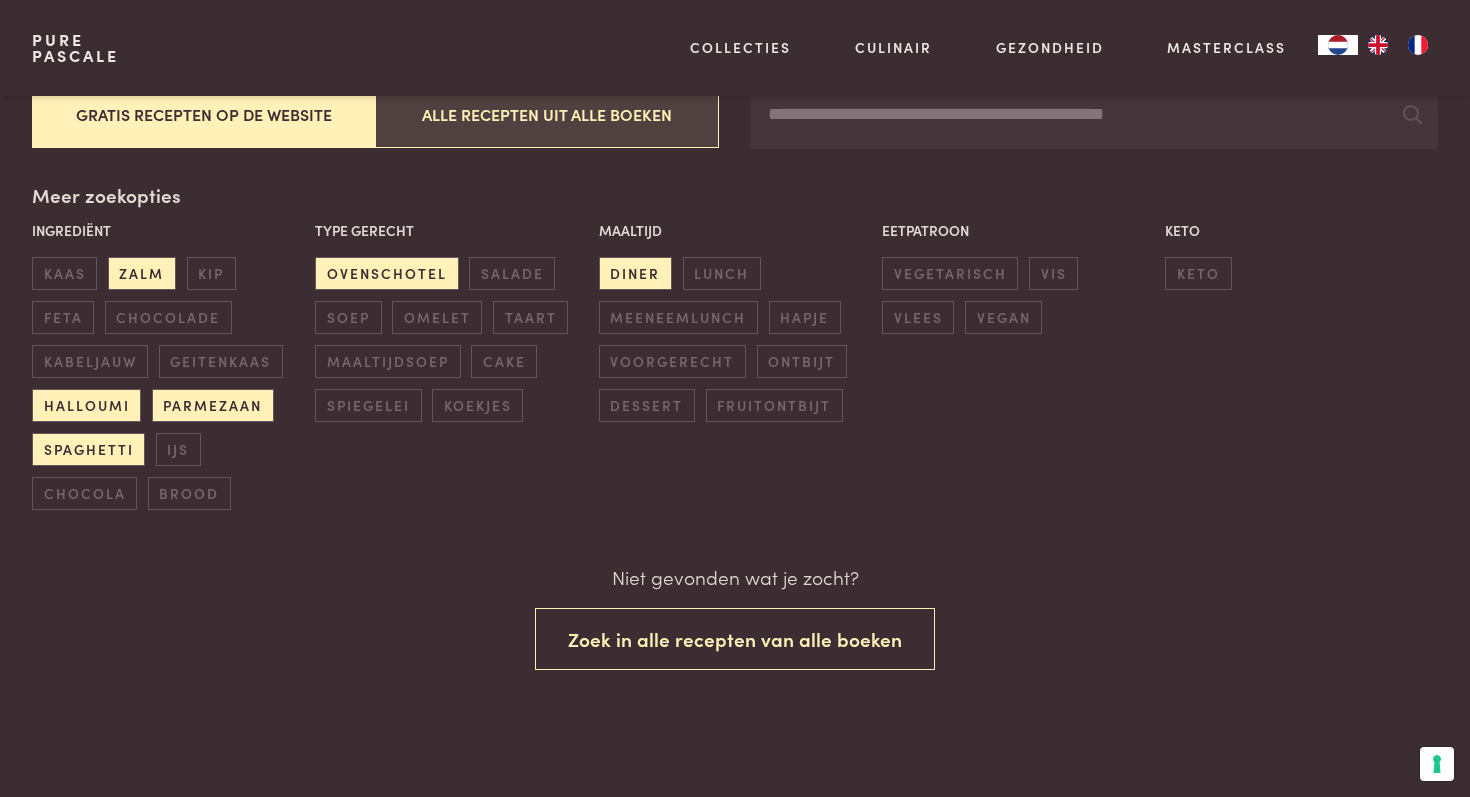 click on "Alle recepten uit alle boeken" at bounding box center [547, 114] 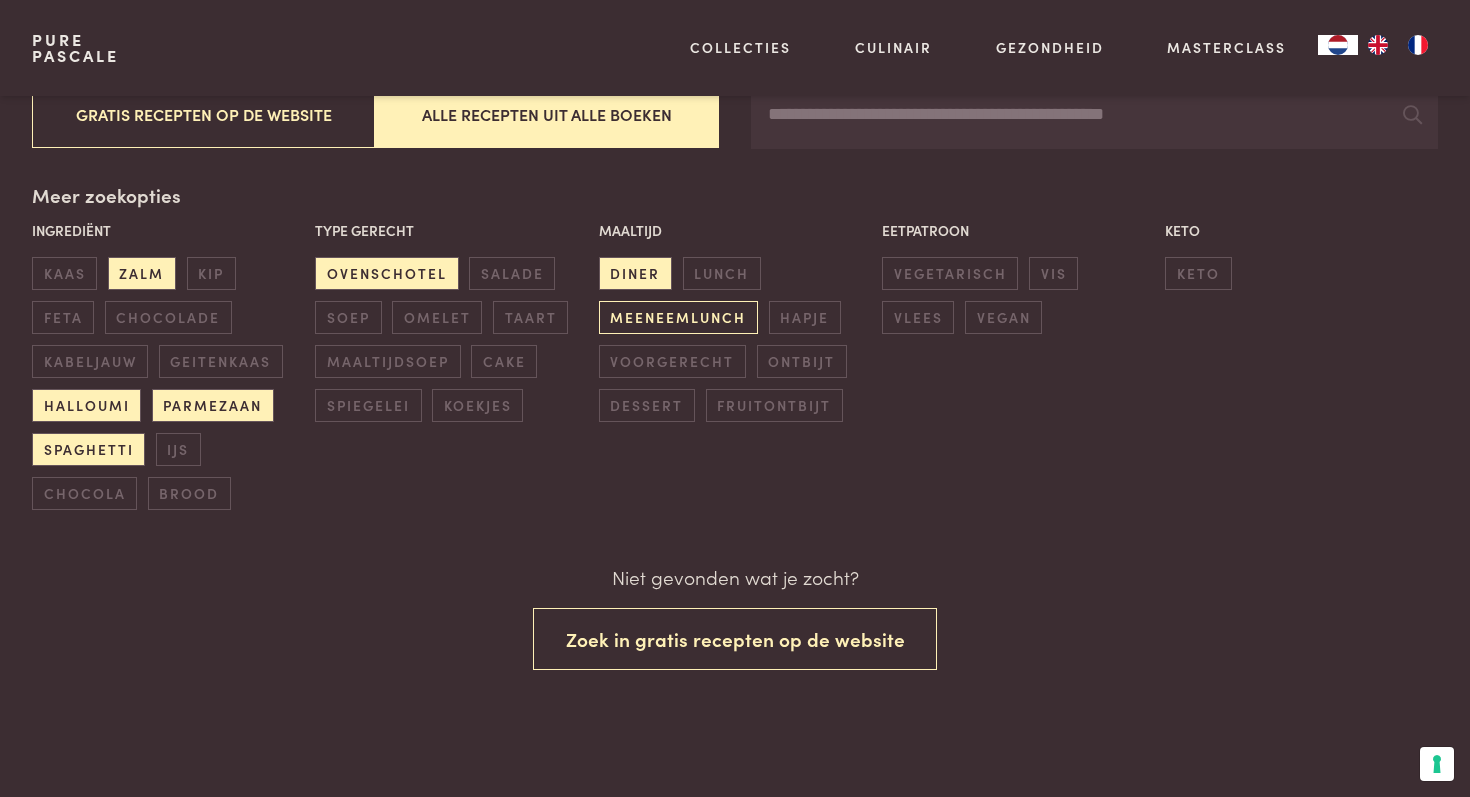 scroll, scrollTop: 412, scrollLeft: 0, axis: vertical 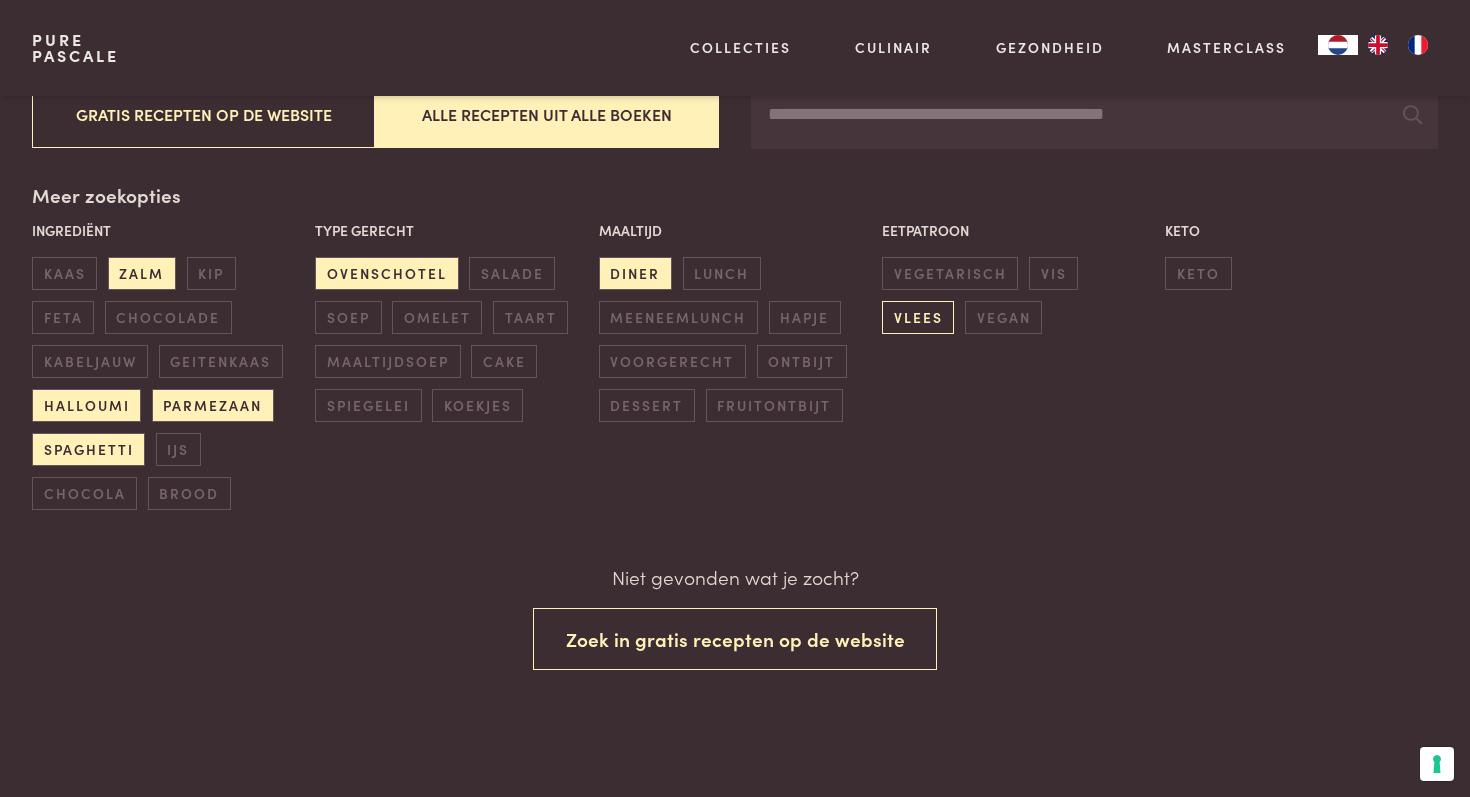 click on "vlees" at bounding box center (918, 317) 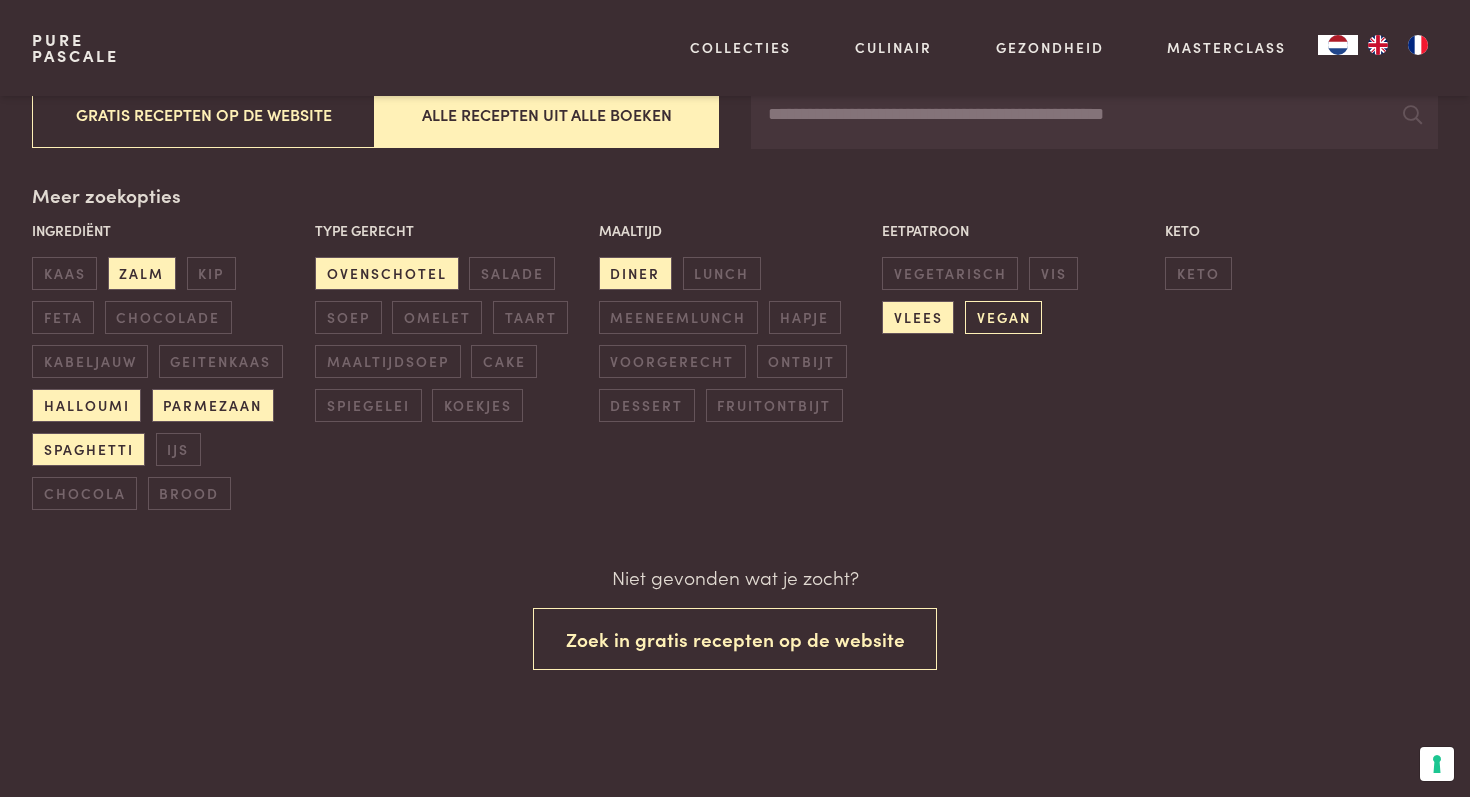 click on "vegan" at bounding box center (1003, 317) 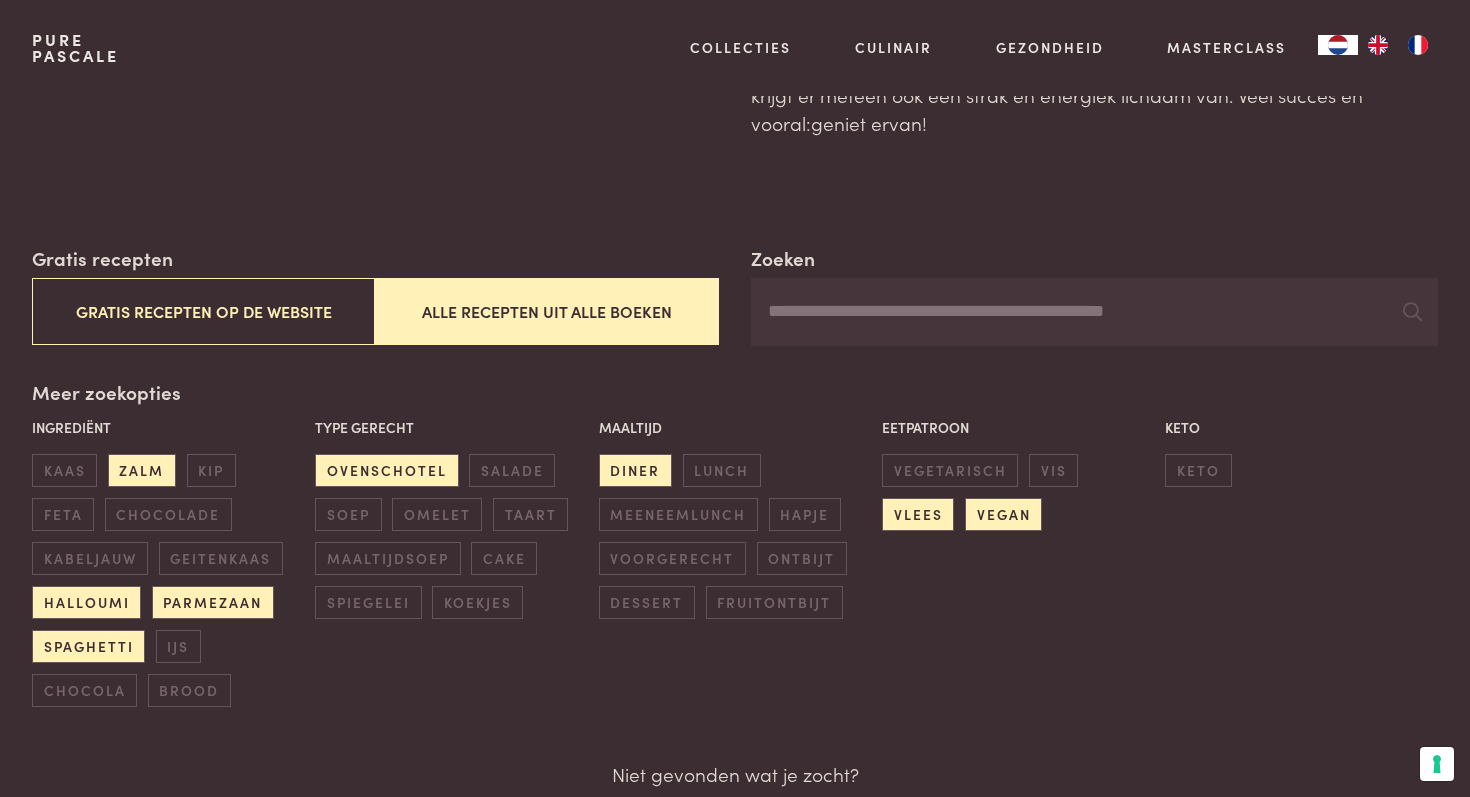scroll, scrollTop: 0, scrollLeft: 0, axis: both 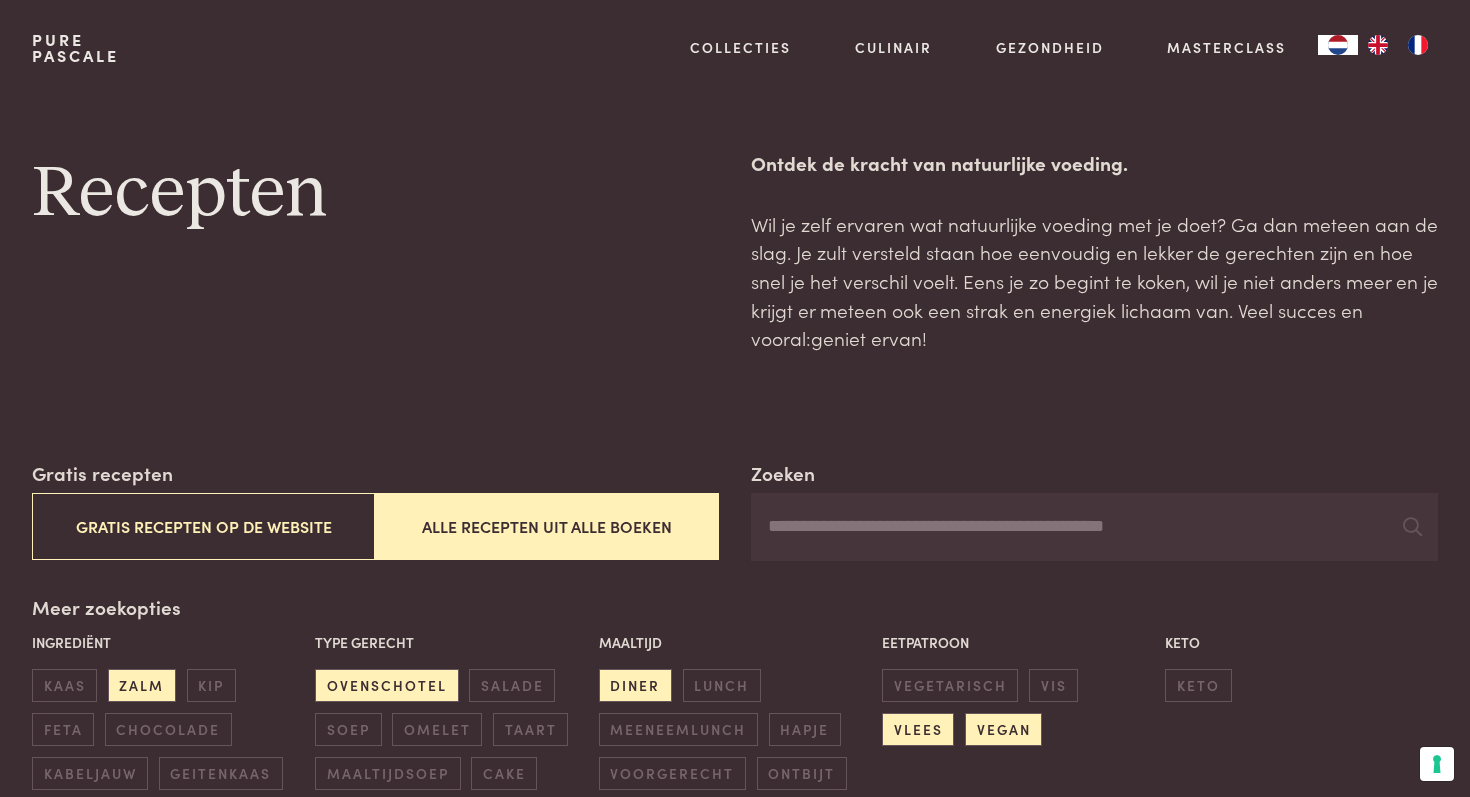 click on "Recepten" at bounding box center [375, 194] 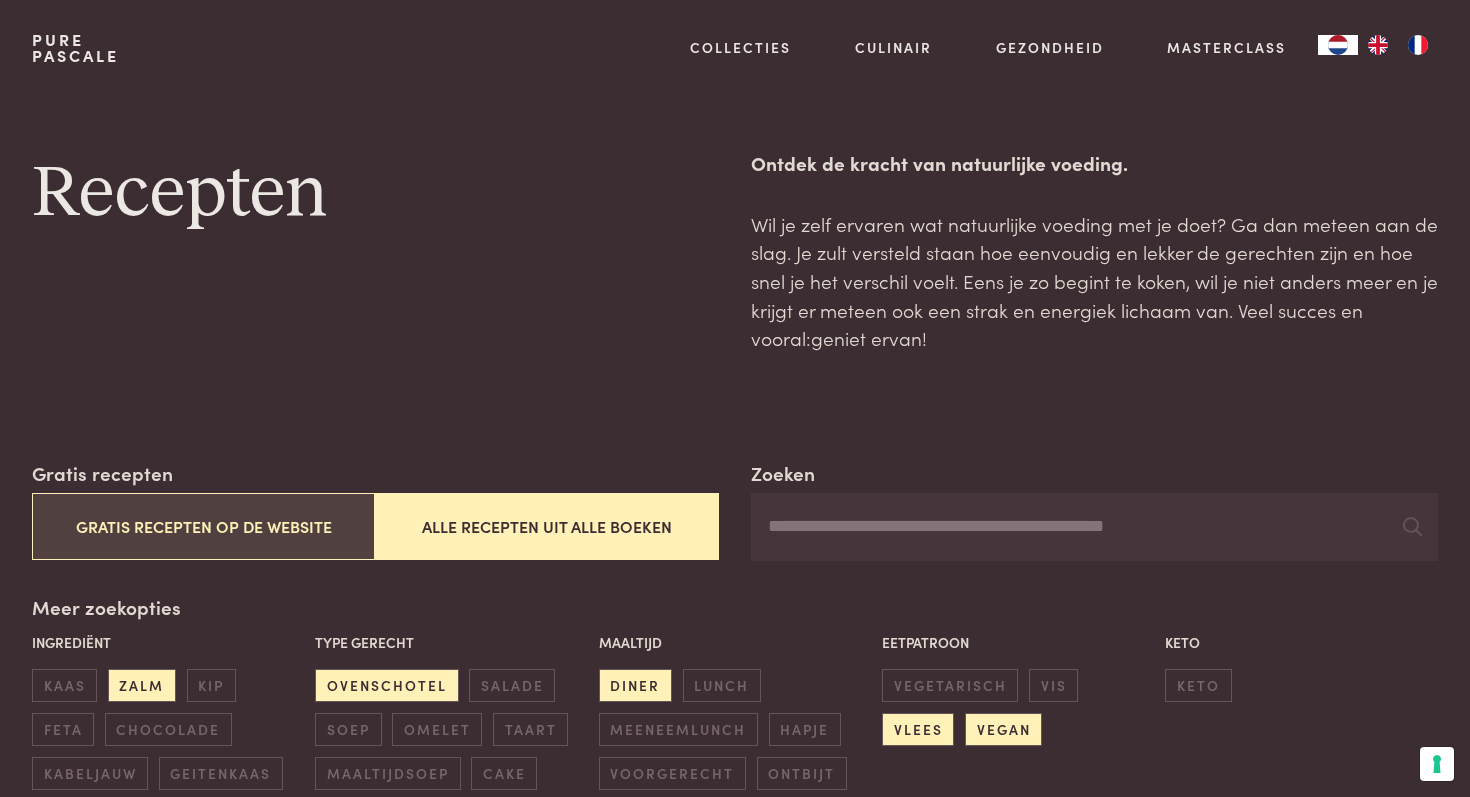click on "Gratis recepten op de website" at bounding box center [204, 526] 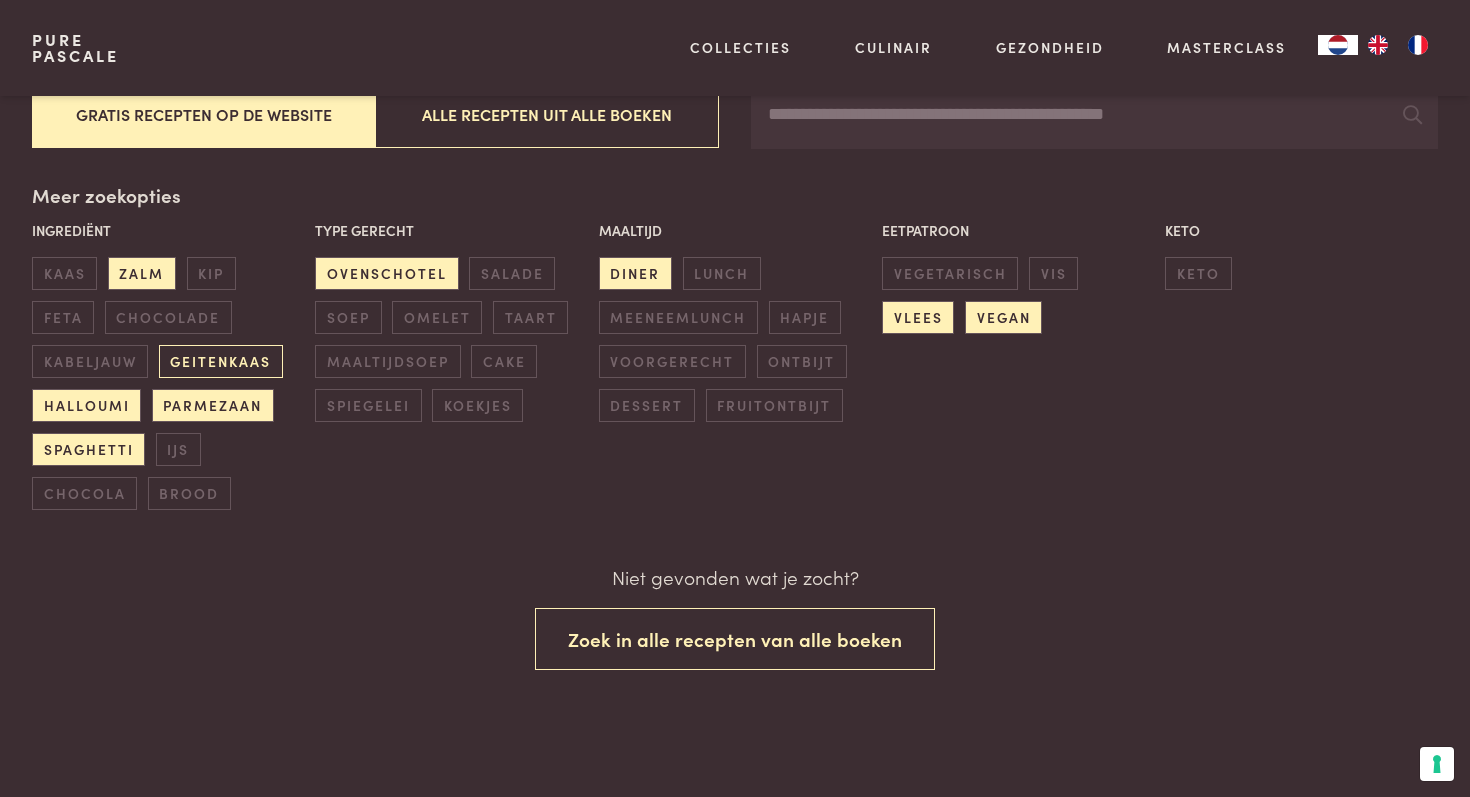 scroll, scrollTop: 0, scrollLeft: 0, axis: both 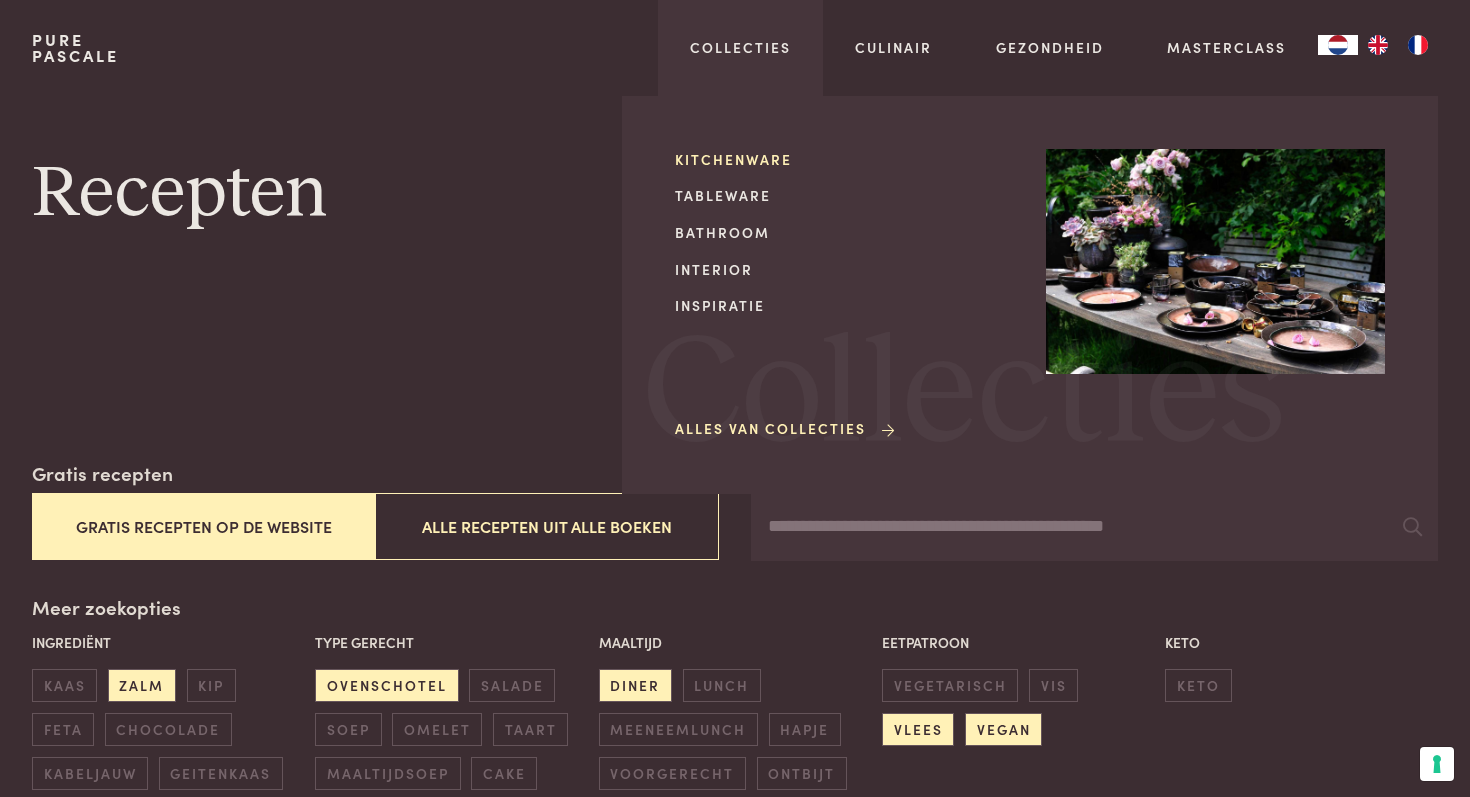click on "Kitchenware" at bounding box center (844, 159) 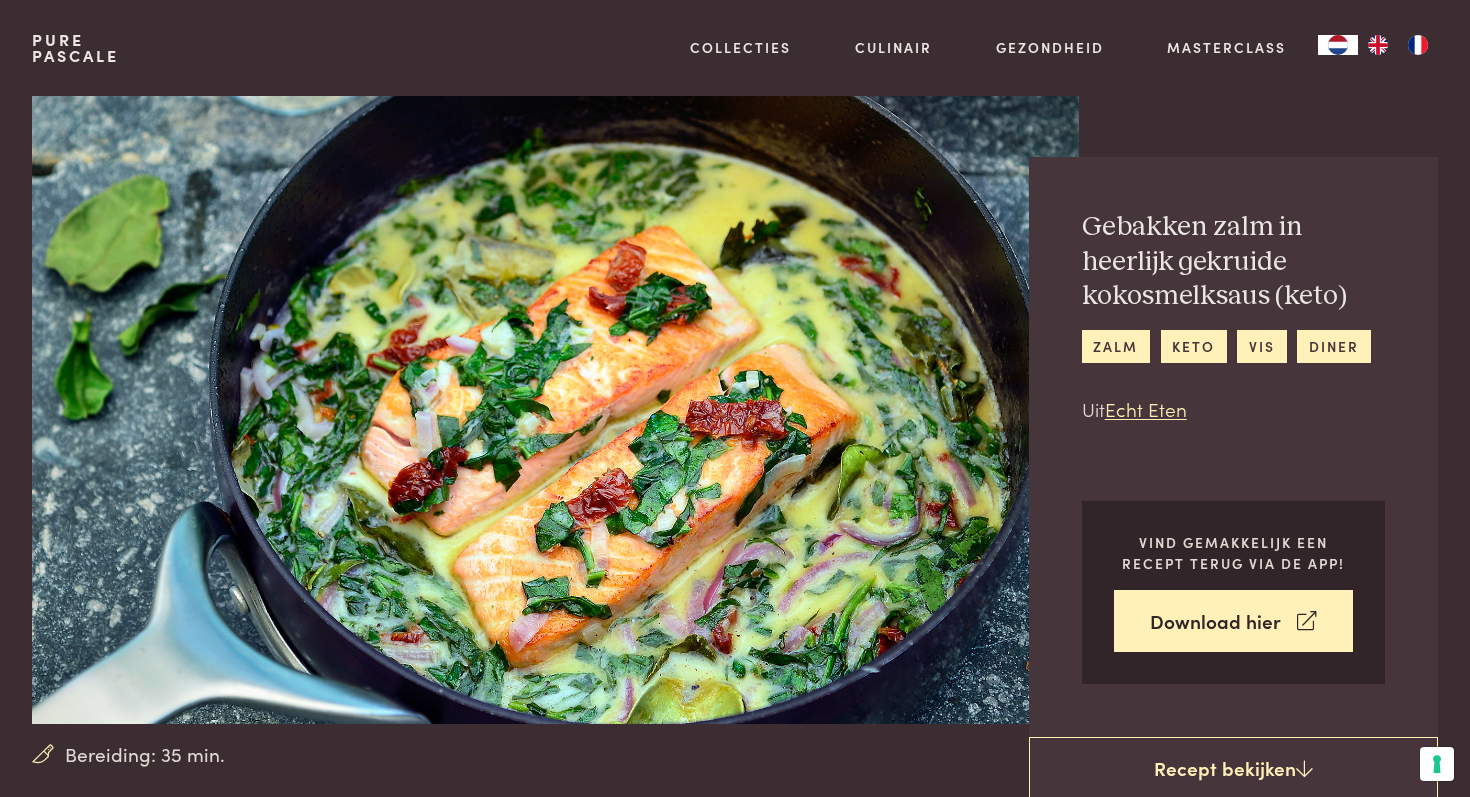 scroll, scrollTop: 0, scrollLeft: 0, axis: both 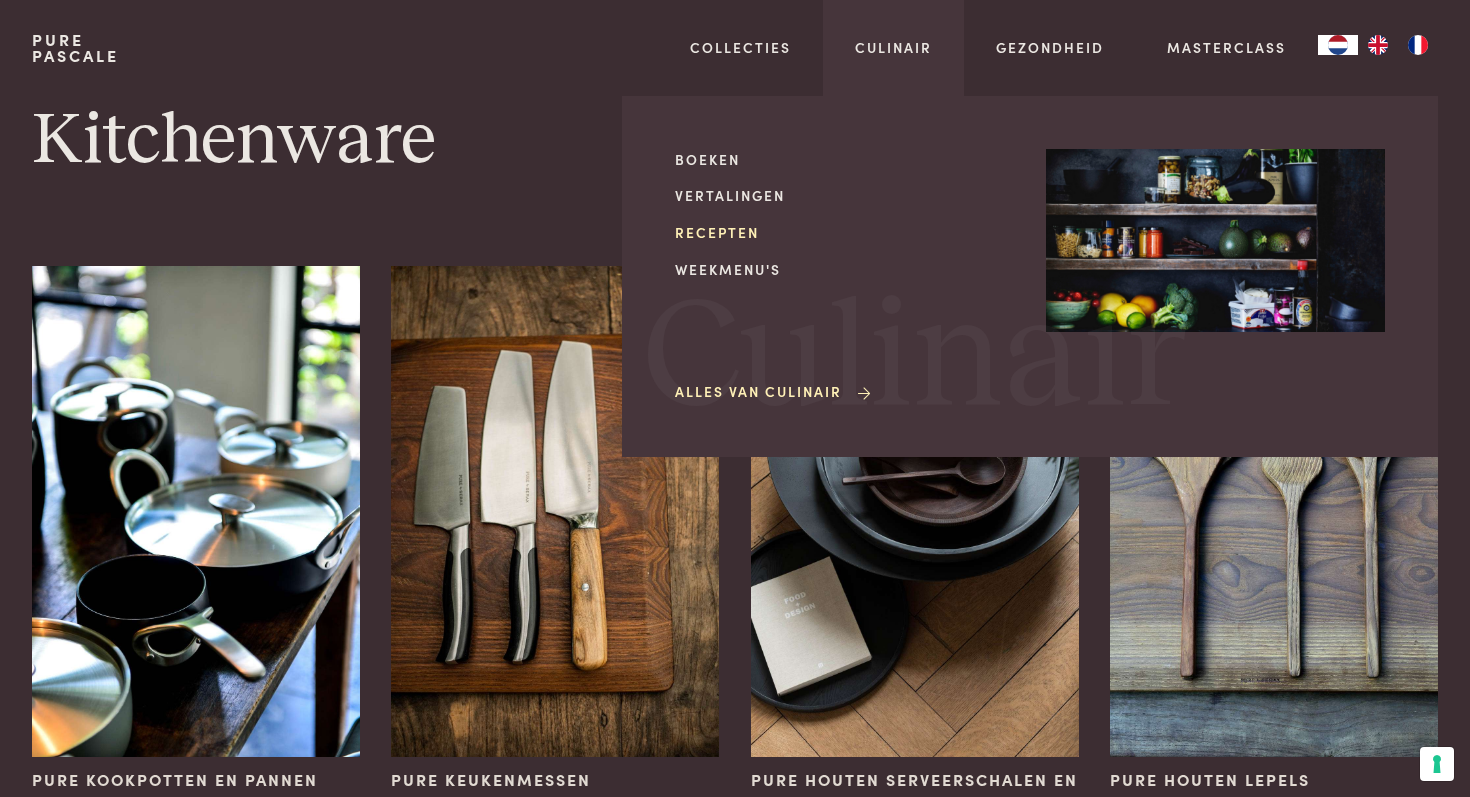 click on "Recepten" at bounding box center (844, 232) 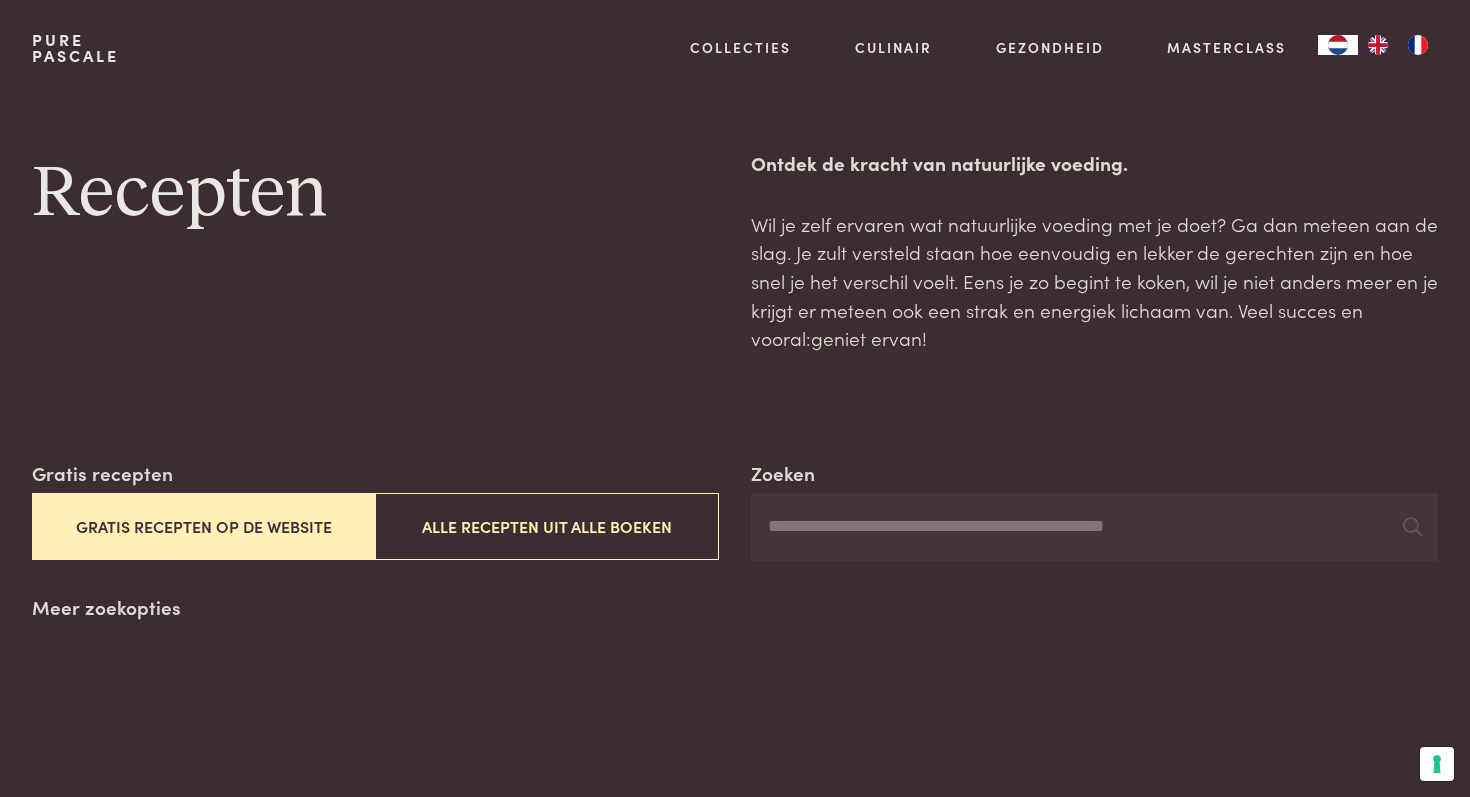 scroll, scrollTop: 0, scrollLeft: 0, axis: both 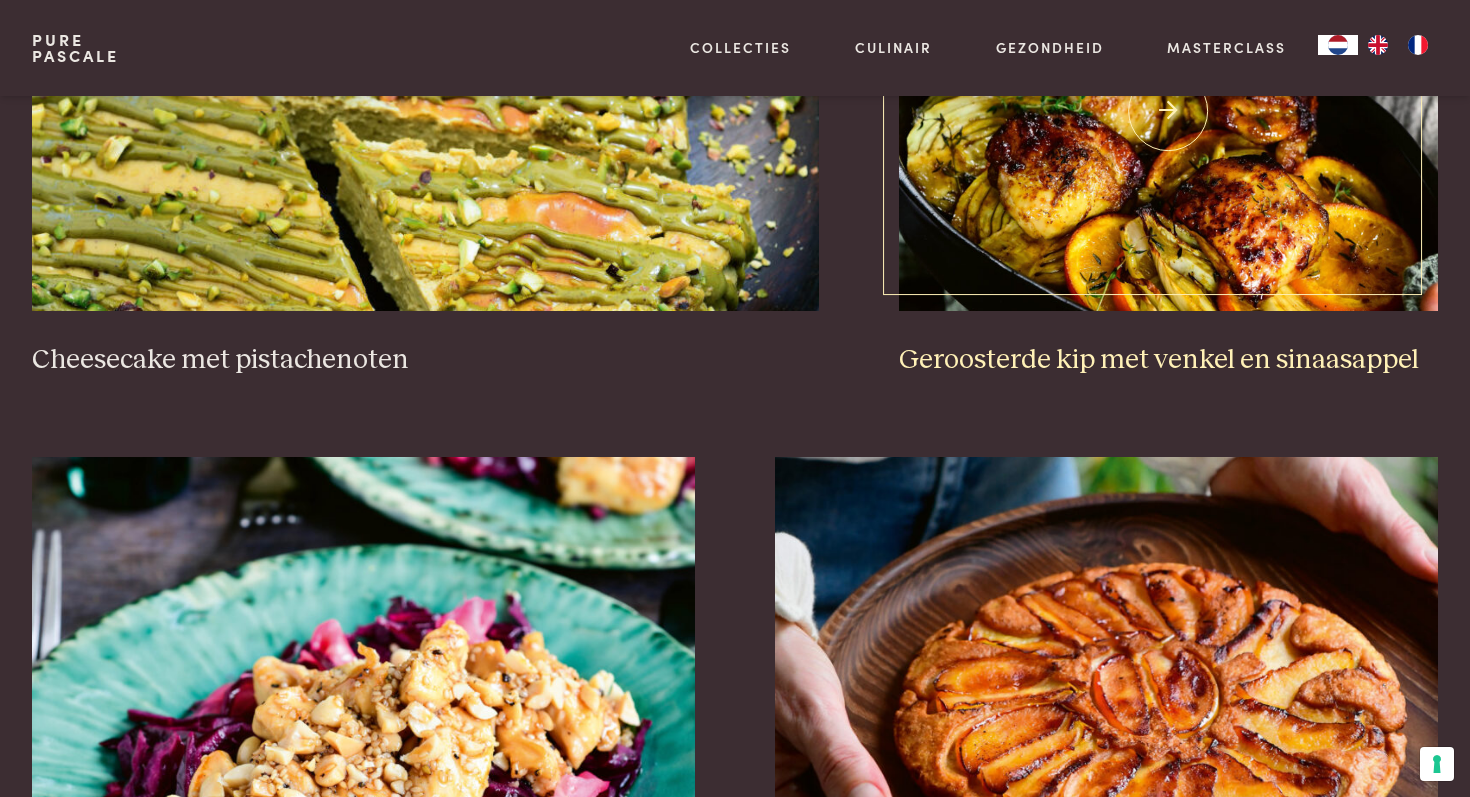 click on "Geroosterde kip met venkel en sinaasappel" at bounding box center [1168, 144] 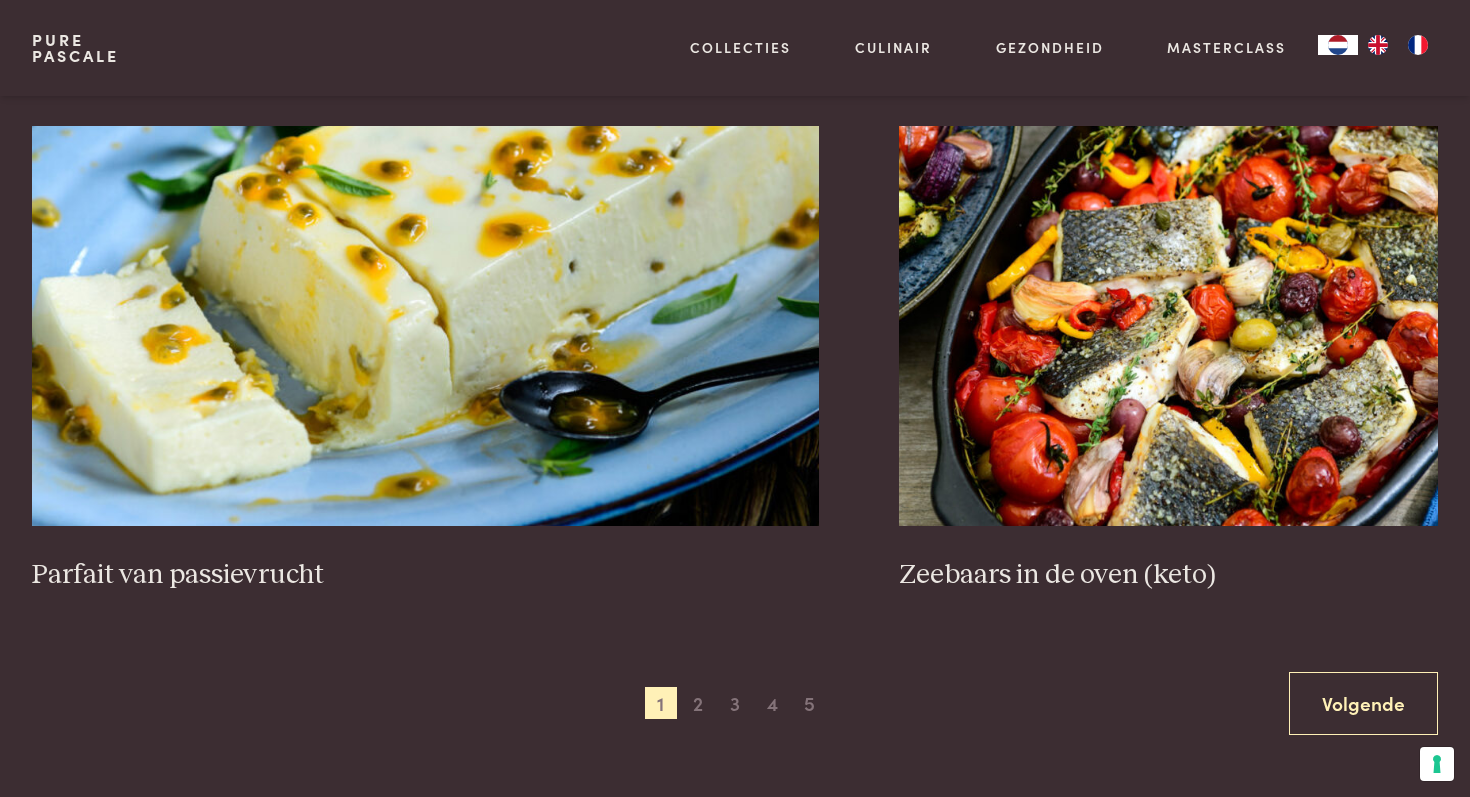 scroll, scrollTop: 3620, scrollLeft: 0, axis: vertical 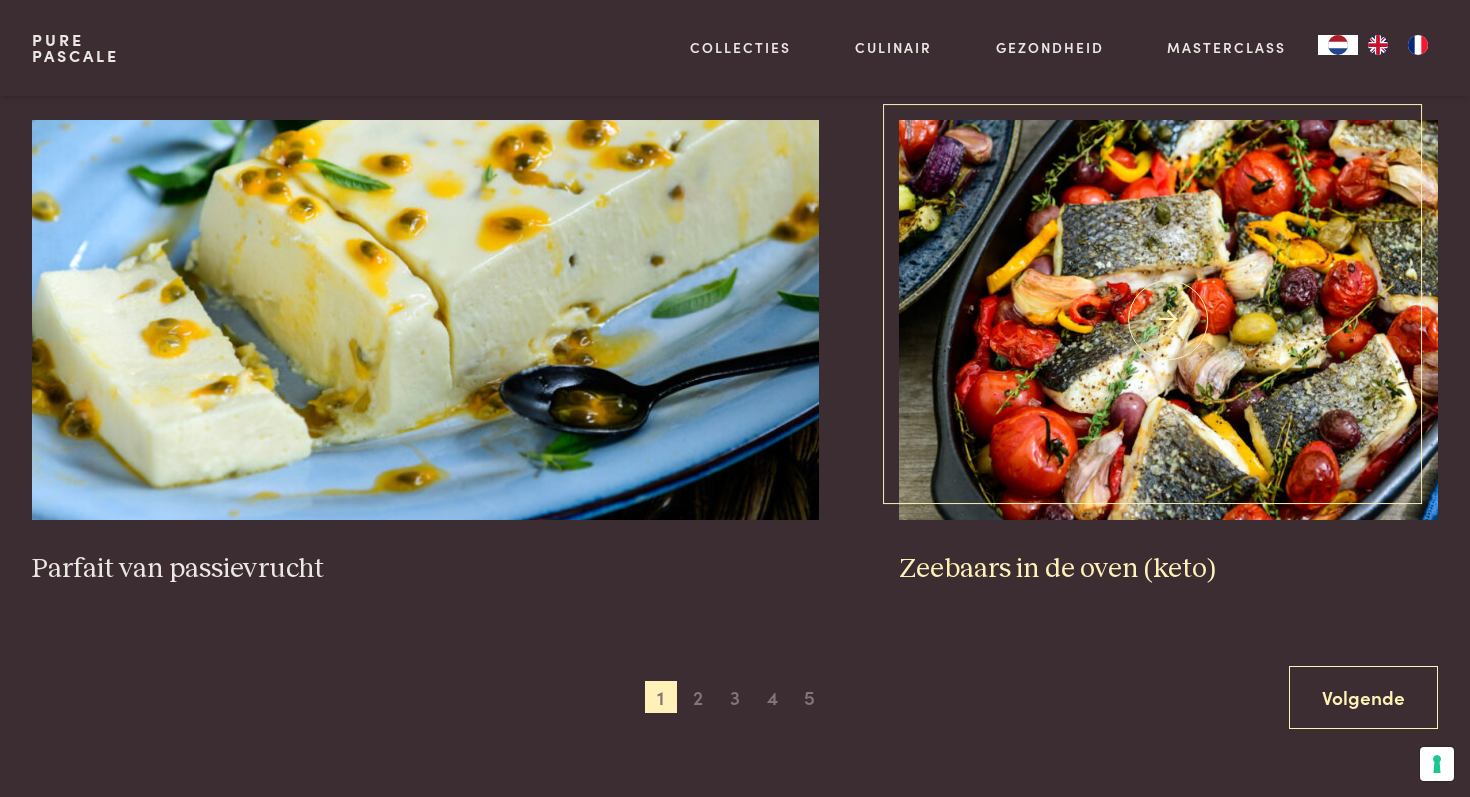 click at bounding box center (1168, 320) 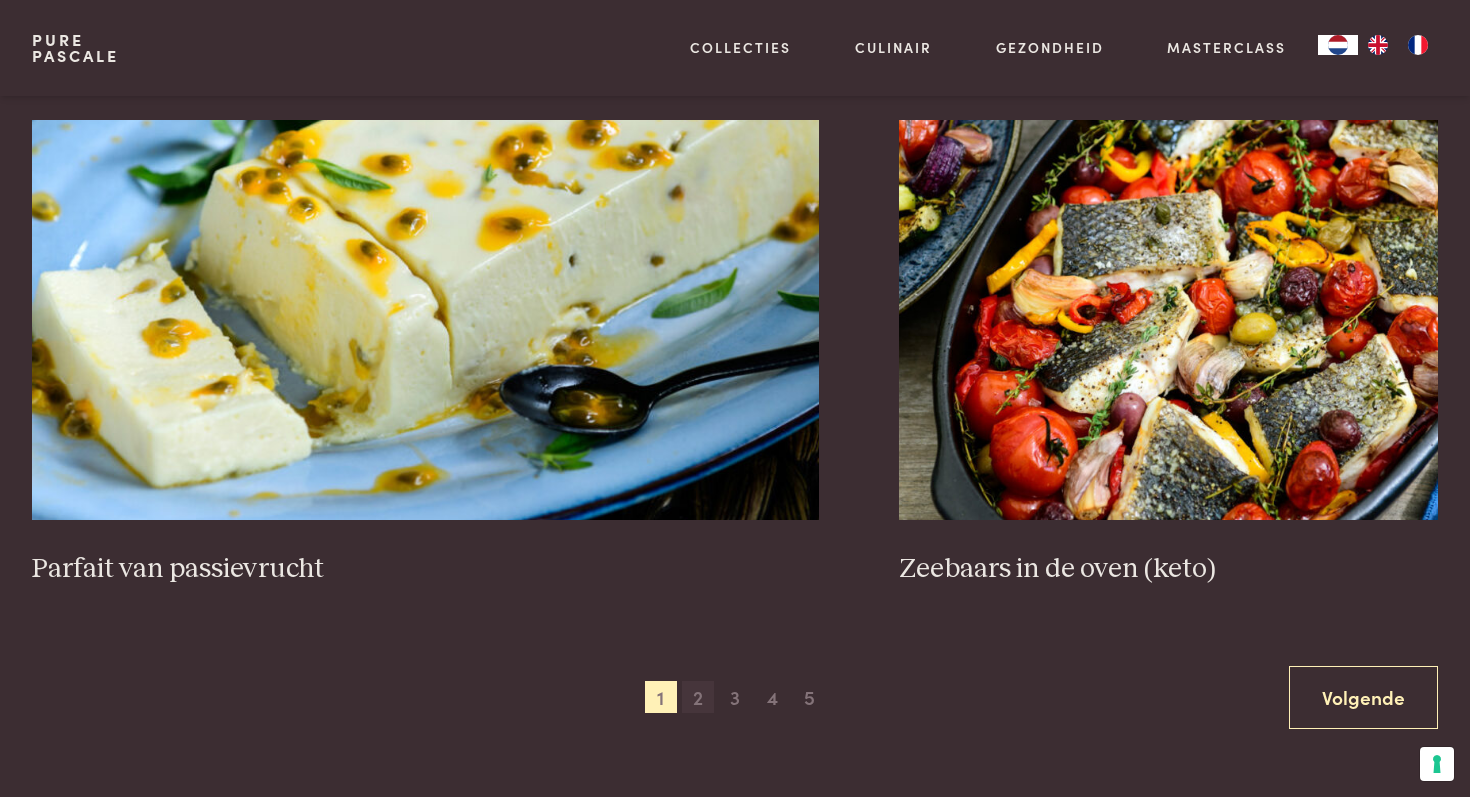 click on "2" at bounding box center [698, 697] 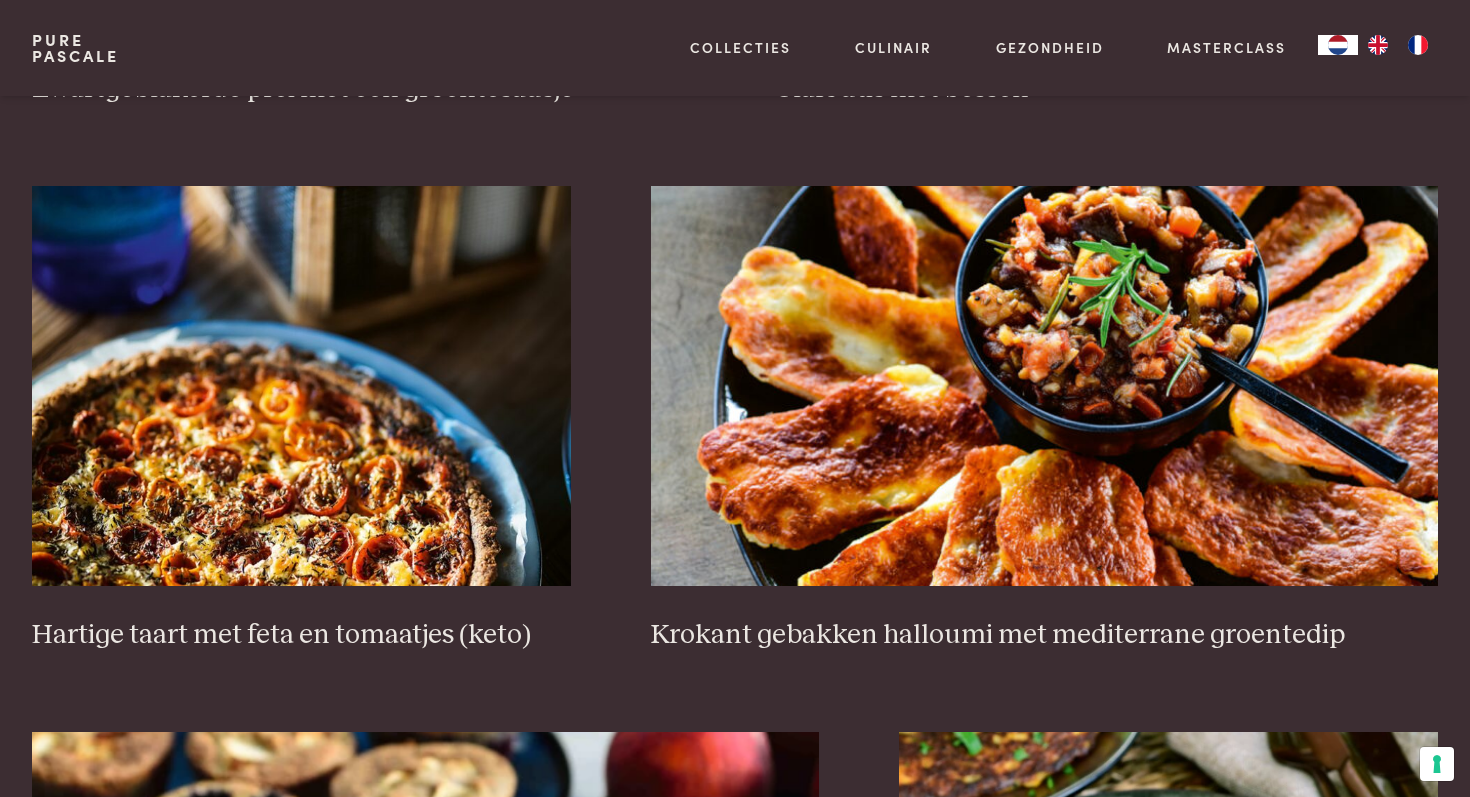 scroll, scrollTop: 1377, scrollLeft: 0, axis: vertical 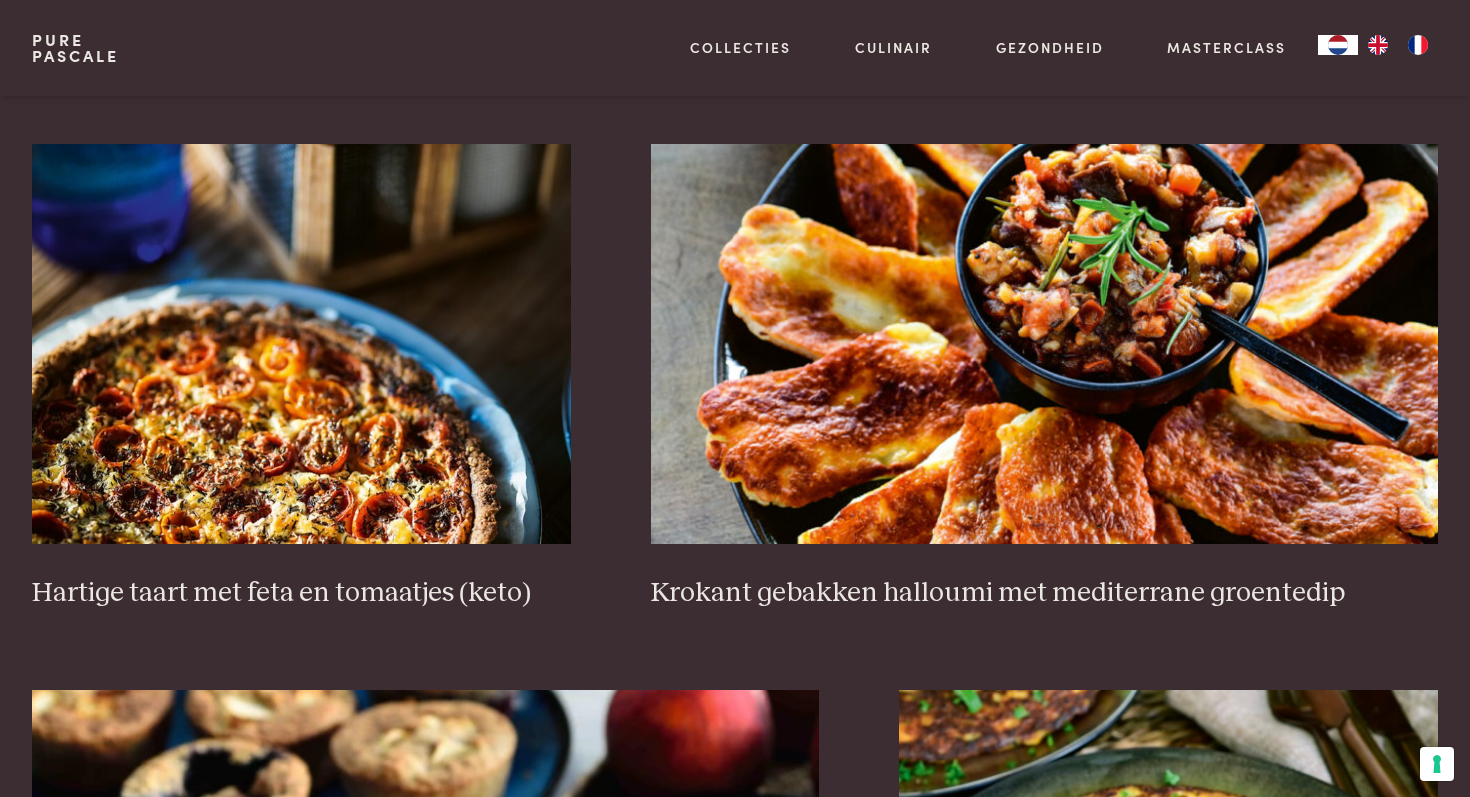 click on "Zwartgeblakerde prei met een groentesausje       Clafoutis met bessen       Hartige taart met feta en tomaatjes (keto)       Krokant gebakken halloumi met mediterrane groentedip       Luxe fruitontbijt       Tortilla met ui en bloemkool (keto)       Zadencrackers       Zalmtataki met spinazie, room en zalmeitjes (keto)       Gebakken kabeljauw met kruidige spinazie uit de oven (keto)       Spinazie-kaaskoekjes (keto)       Heerlijk noten-kaasbrood met olijfolie en Provençaalse kruiden (keto)       Rauwe zalm met avocado (keto)    Vorige
1
2
3
4
5
6
Volgende" at bounding box center [735, 1302] 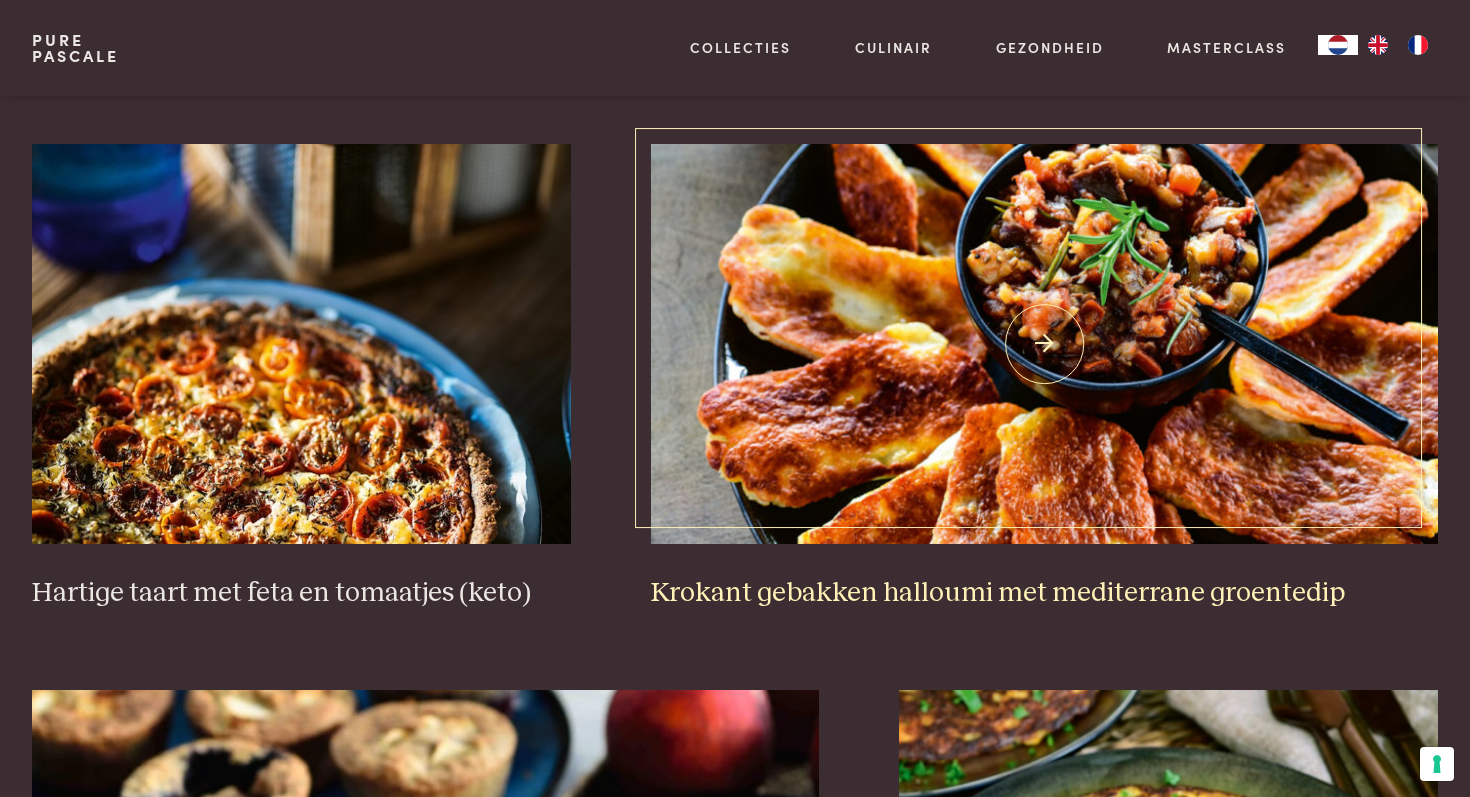 click on "Krokant gebakken halloumi met mediterrane groentedip" at bounding box center (1044, 593) 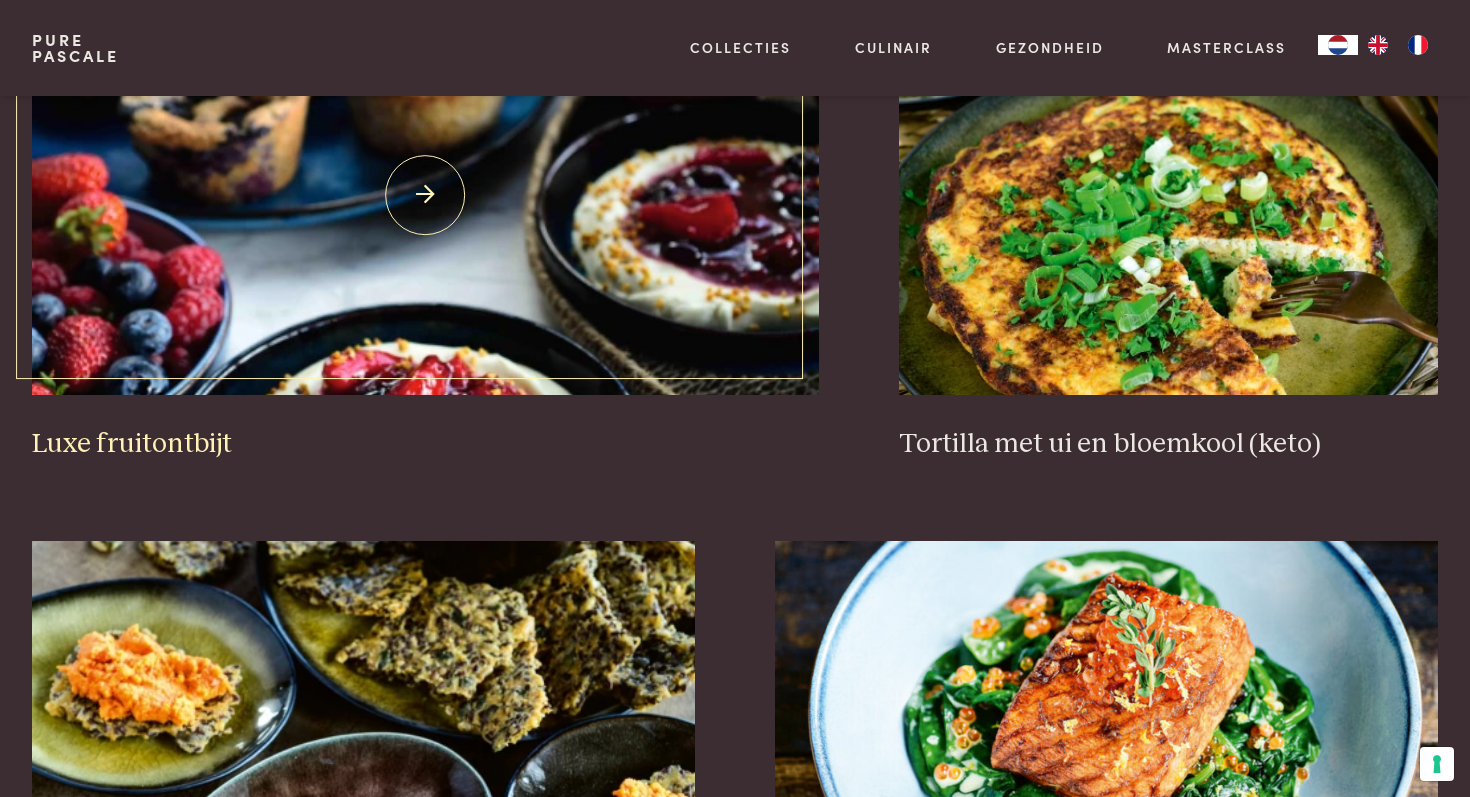 scroll, scrollTop: 2090, scrollLeft: 0, axis: vertical 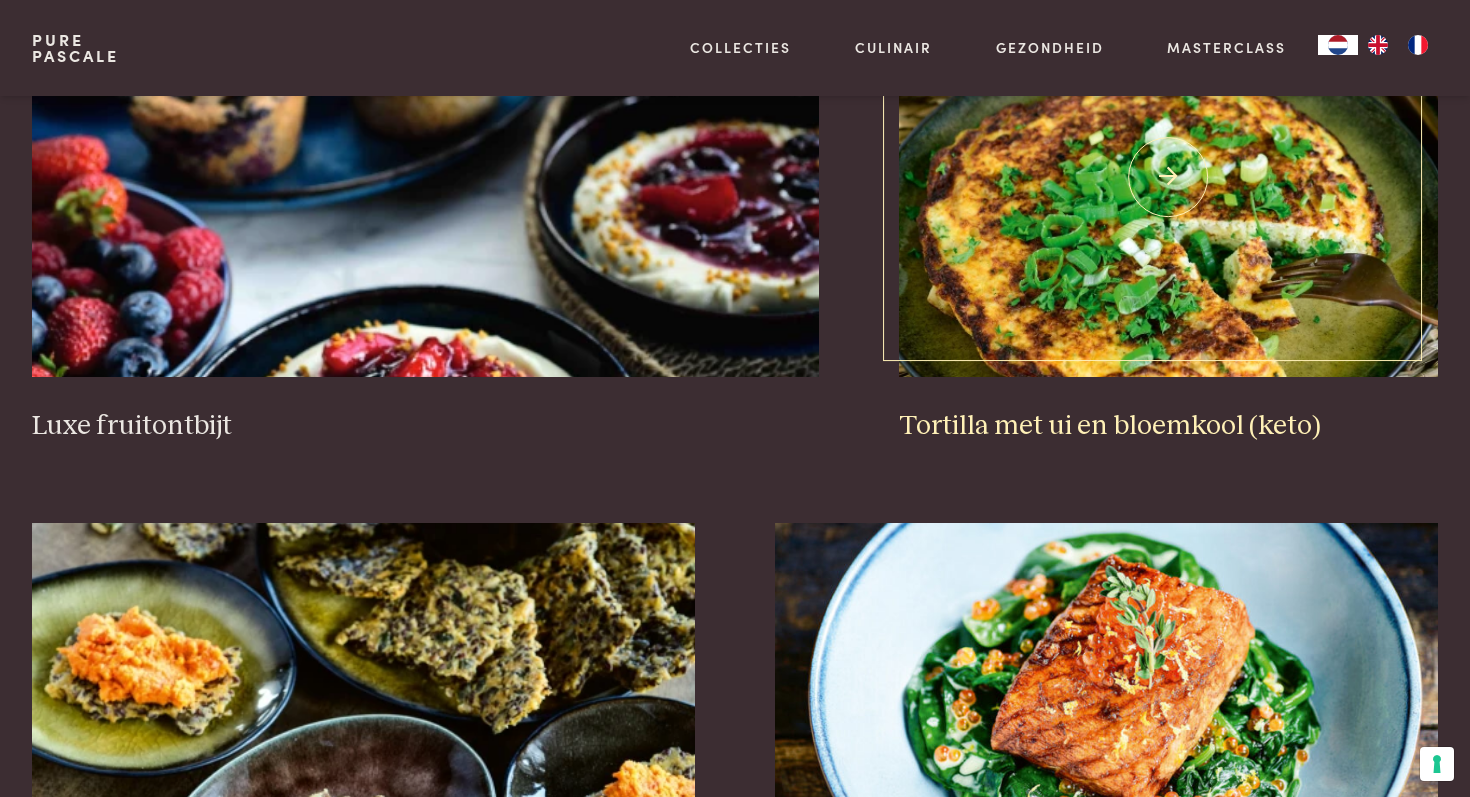 click at bounding box center (1168, 177) 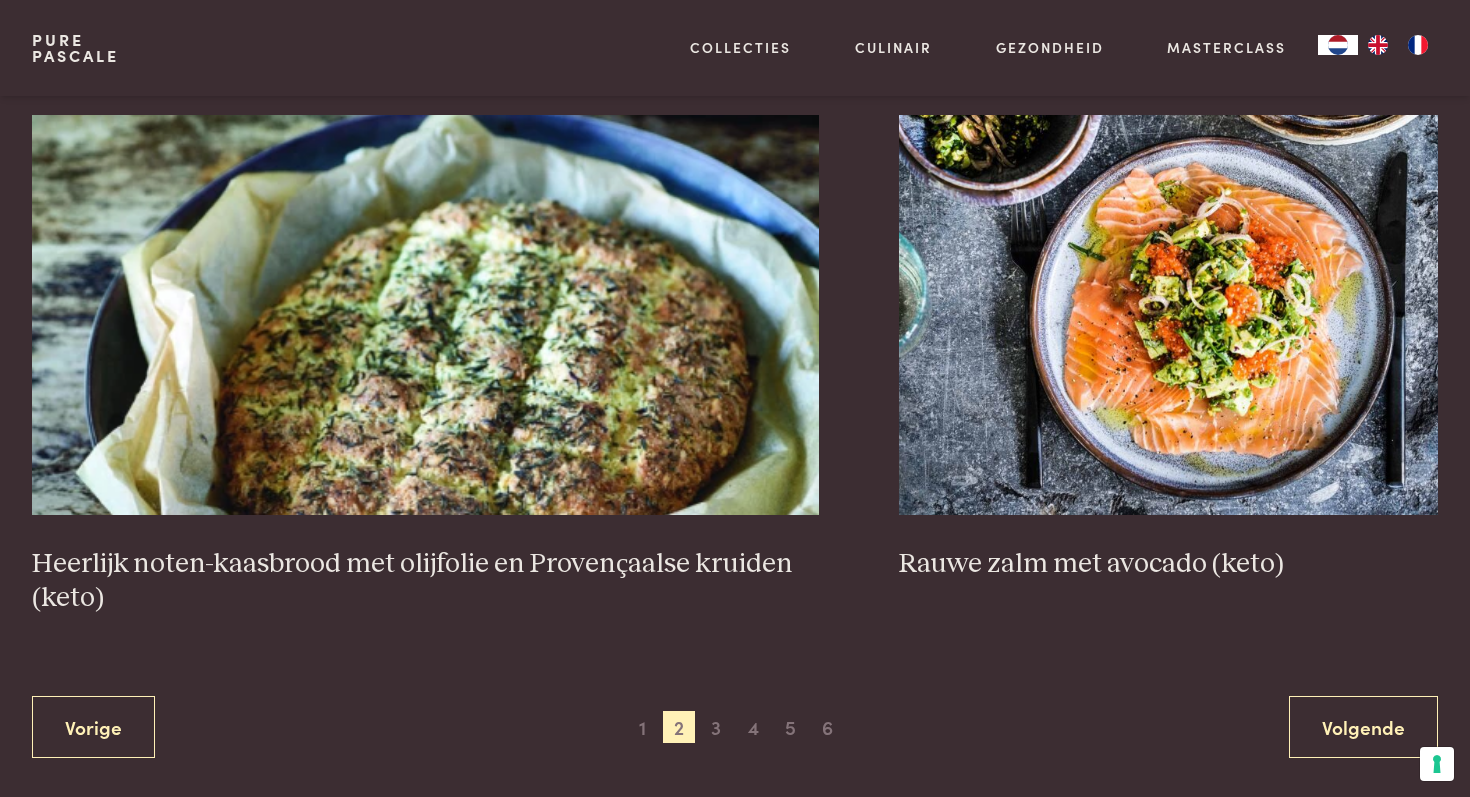 scroll, scrollTop: 3628, scrollLeft: 0, axis: vertical 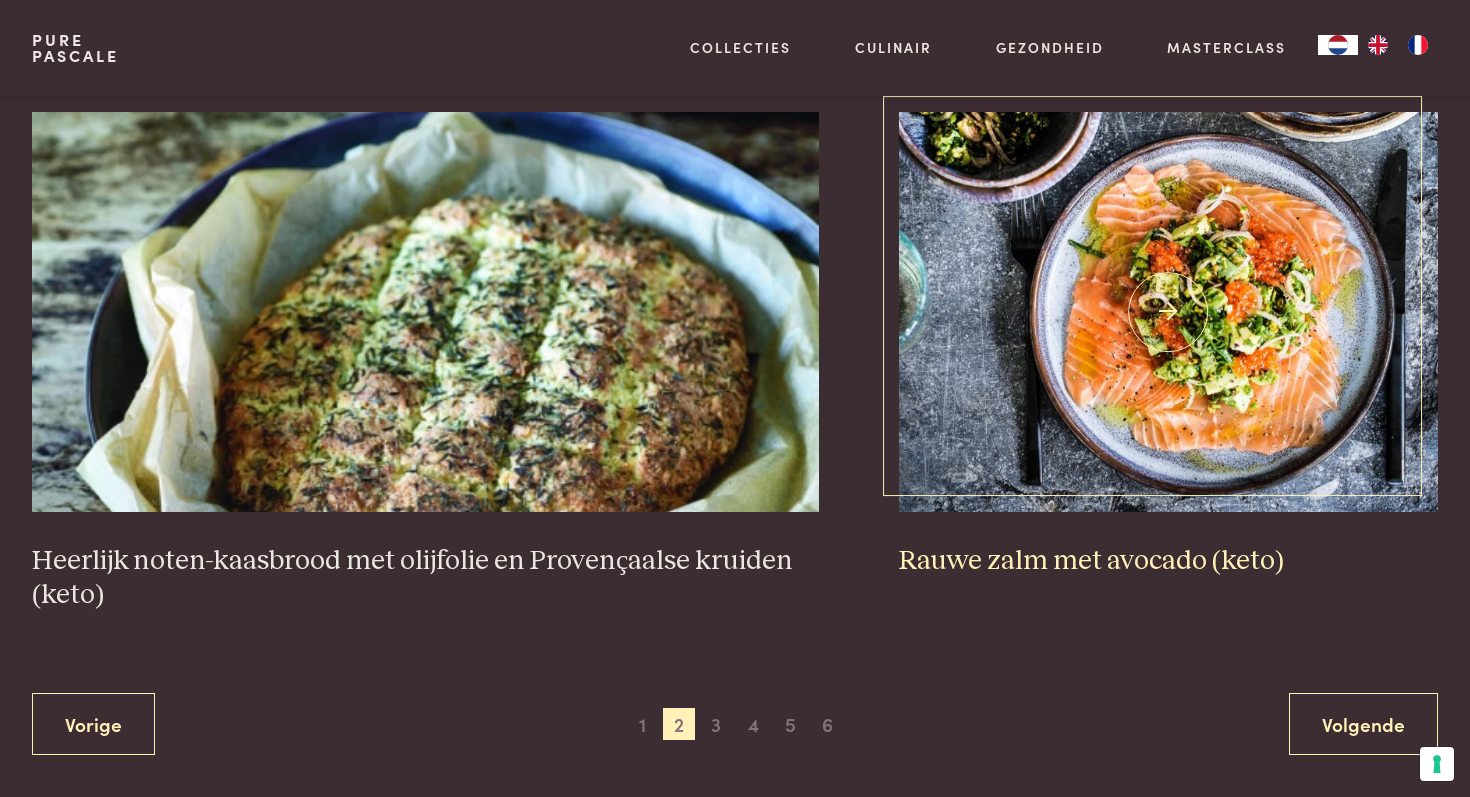 click at bounding box center [1168, 312] 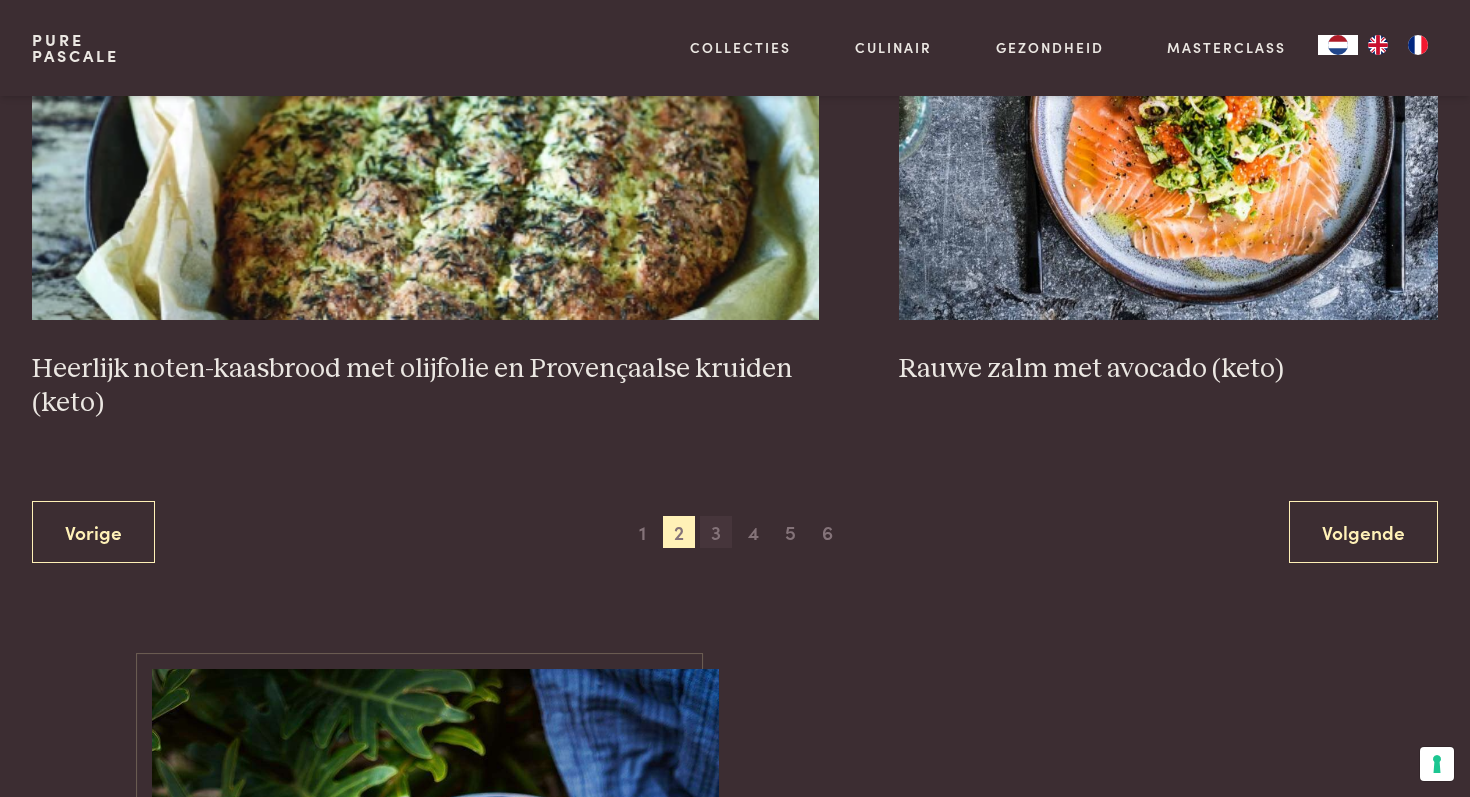 click on "3" at bounding box center (716, 532) 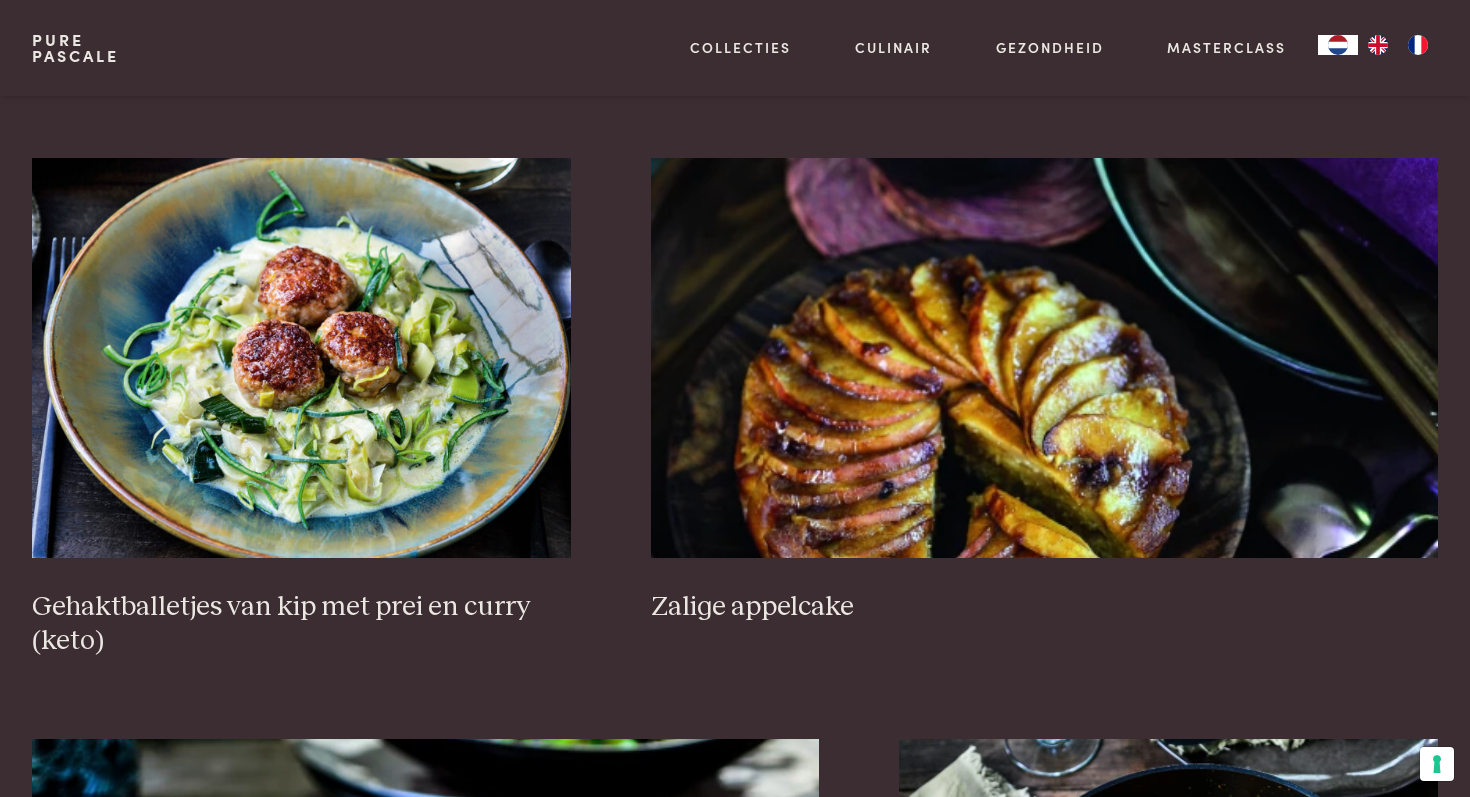scroll, scrollTop: 3106, scrollLeft: 0, axis: vertical 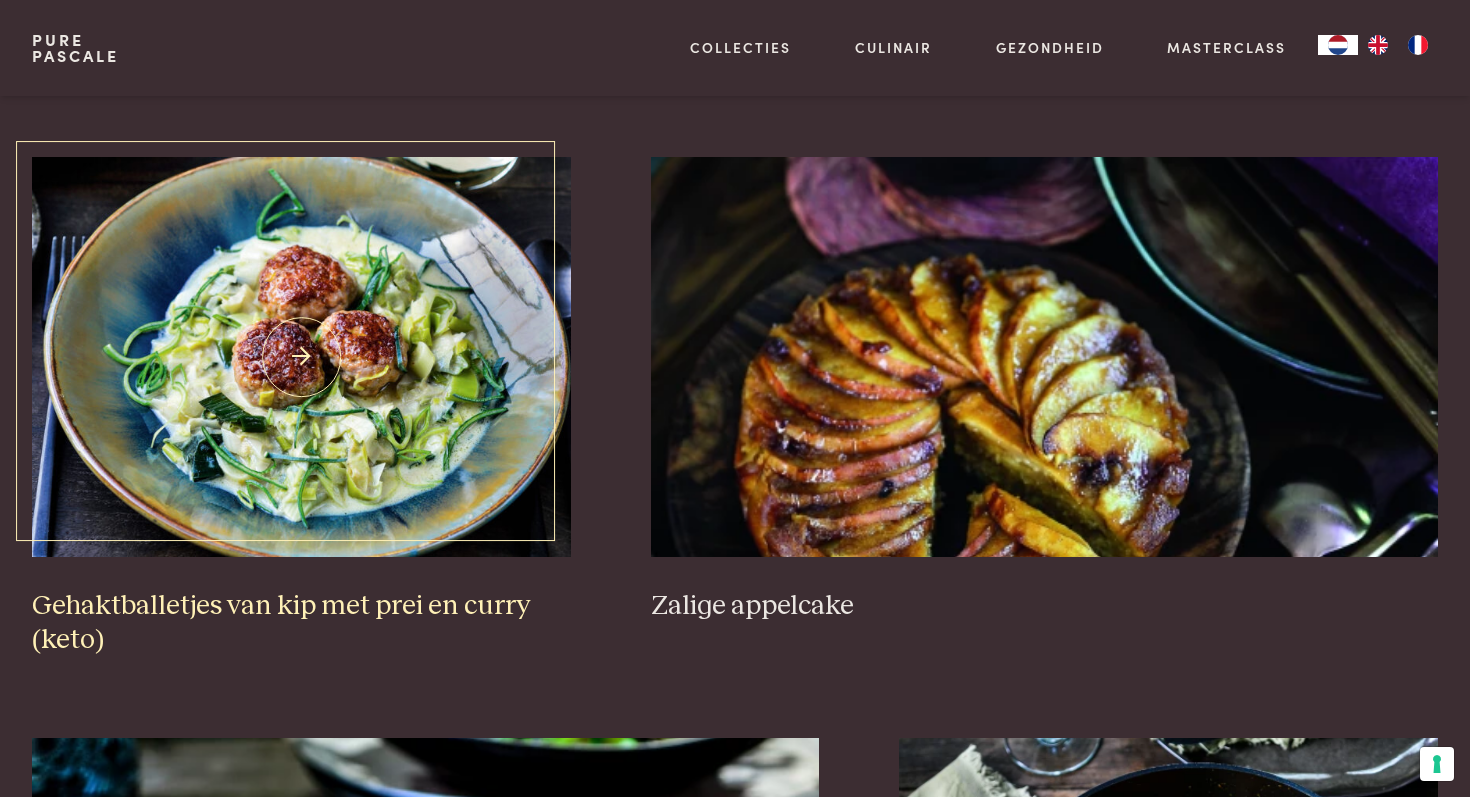 click at bounding box center [301, 357] 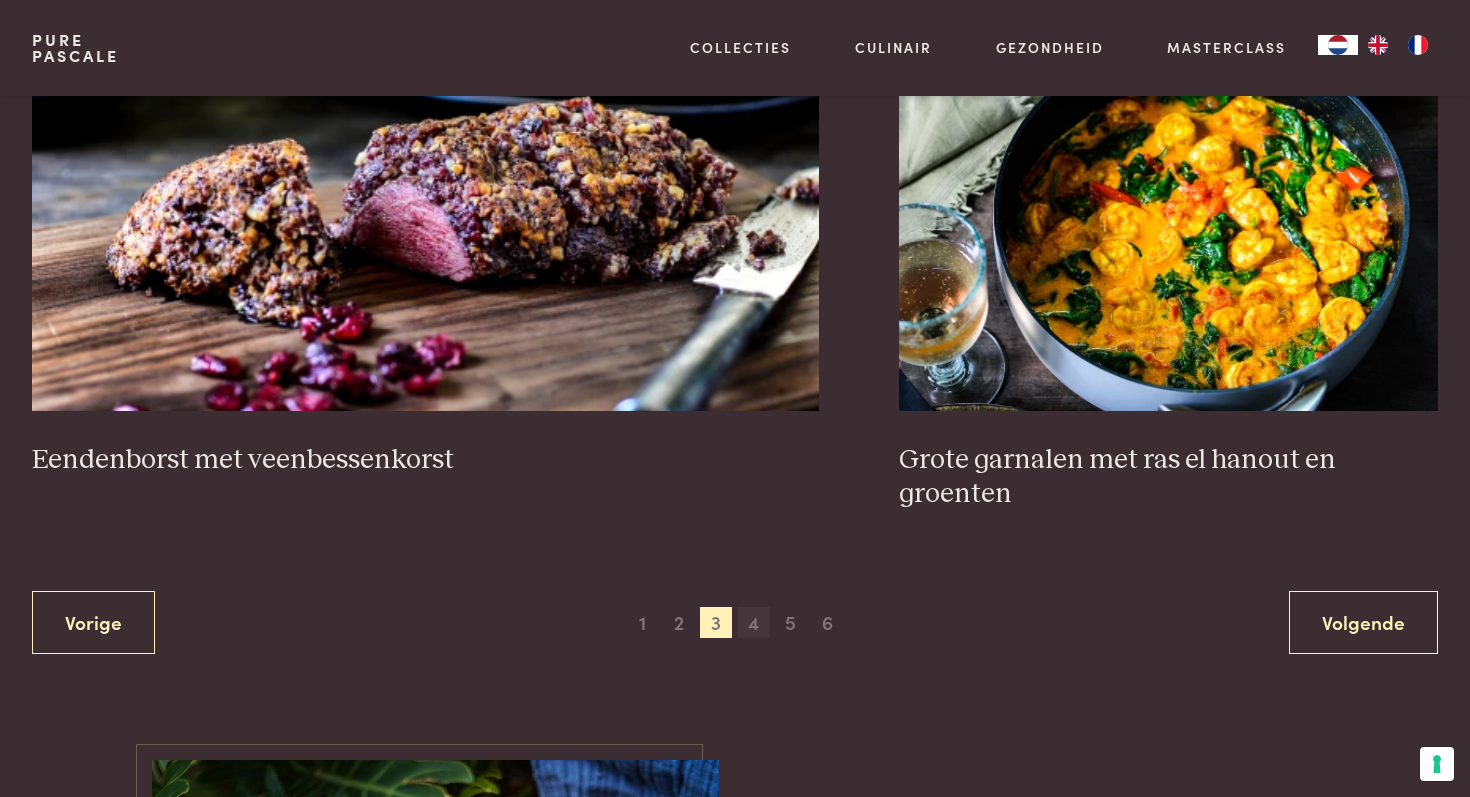 click on "4" at bounding box center [754, 623] 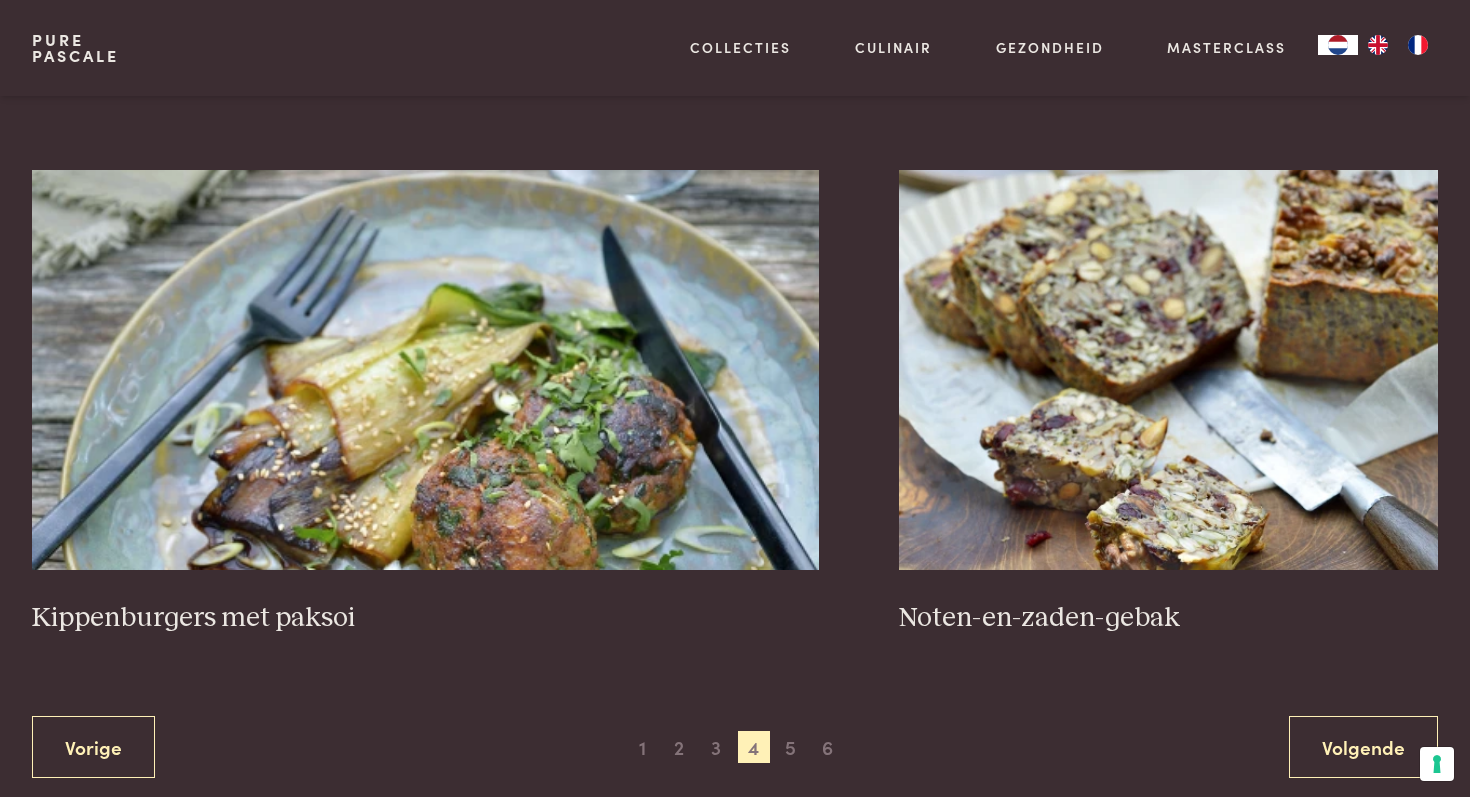 scroll, scrollTop: 3610, scrollLeft: 0, axis: vertical 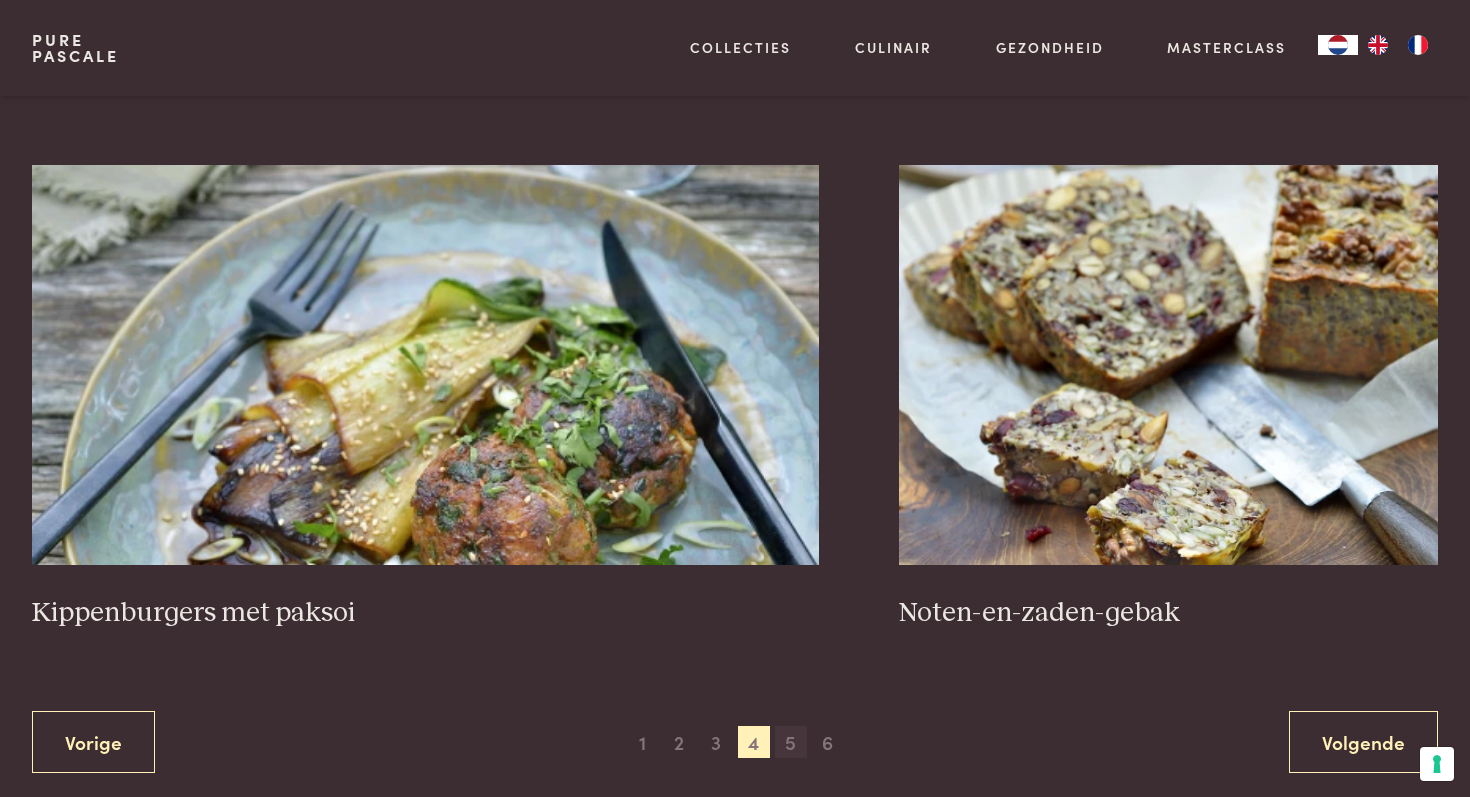 click on "5" at bounding box center (791, 742) 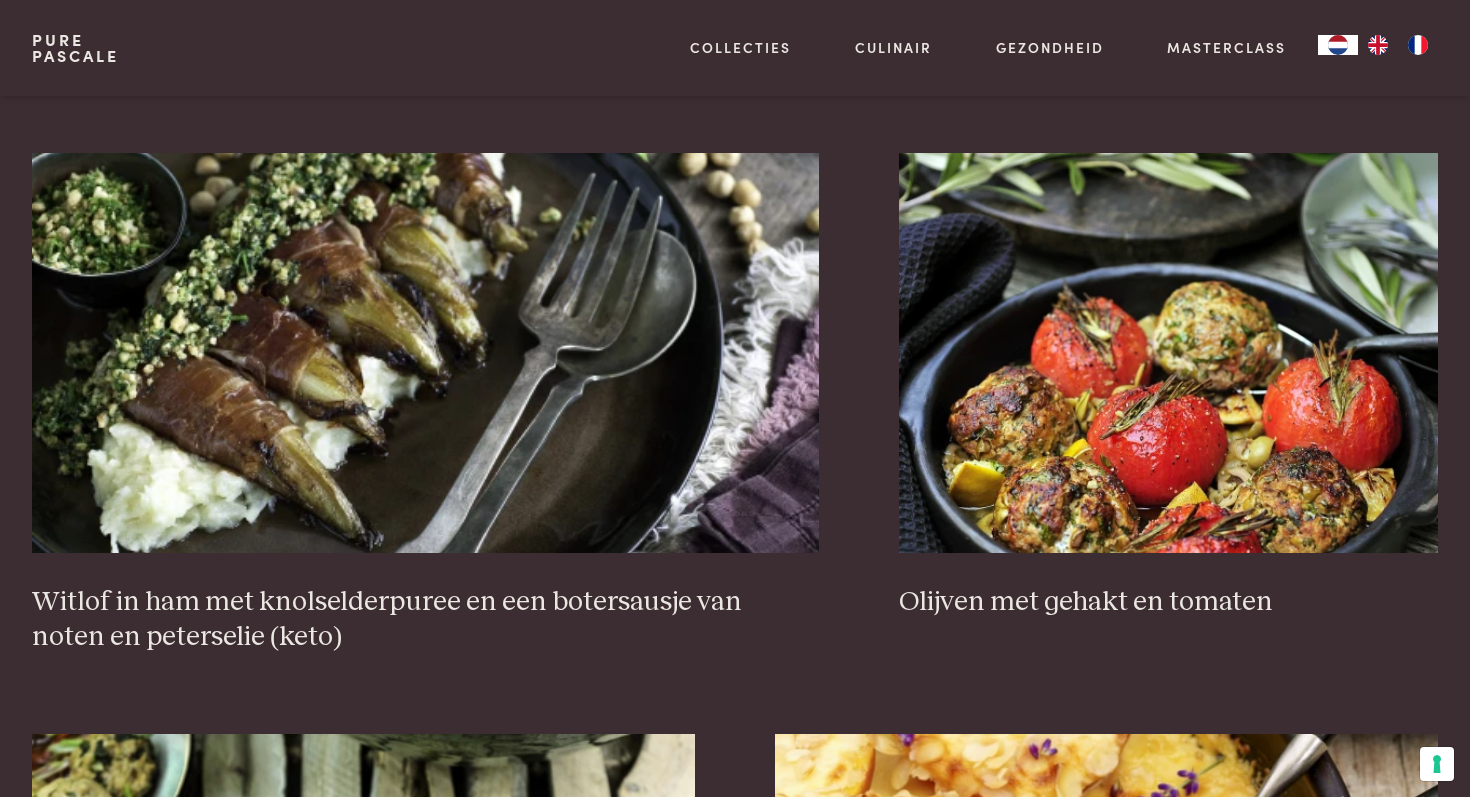 scroll, scrollTop: 1918, scrollLeft: 0, axis: vertical 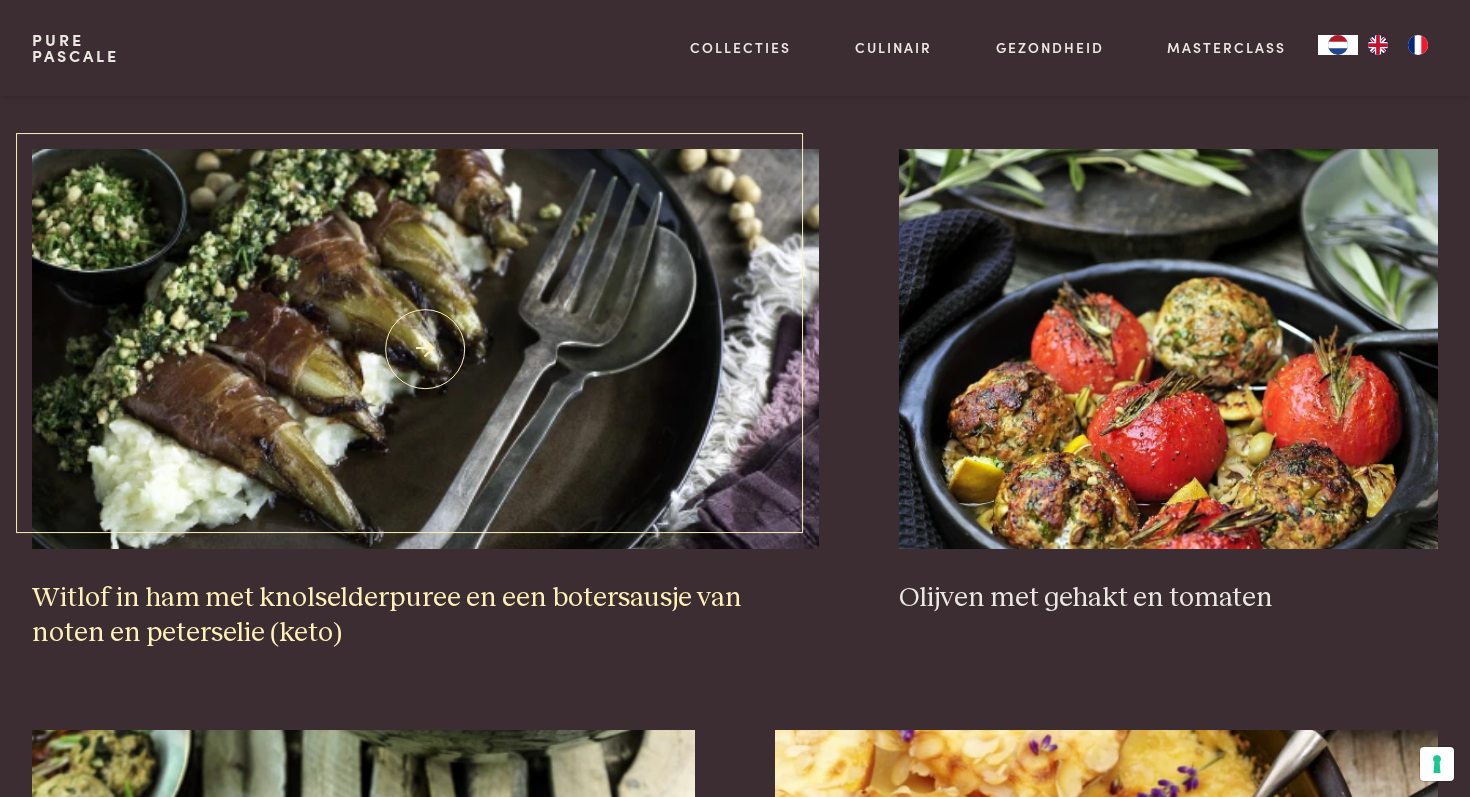 click on "Witlof in ham met knolselderpuree en een botersausje van noten en peterselie (keto)" at bounding box center [425, 615] 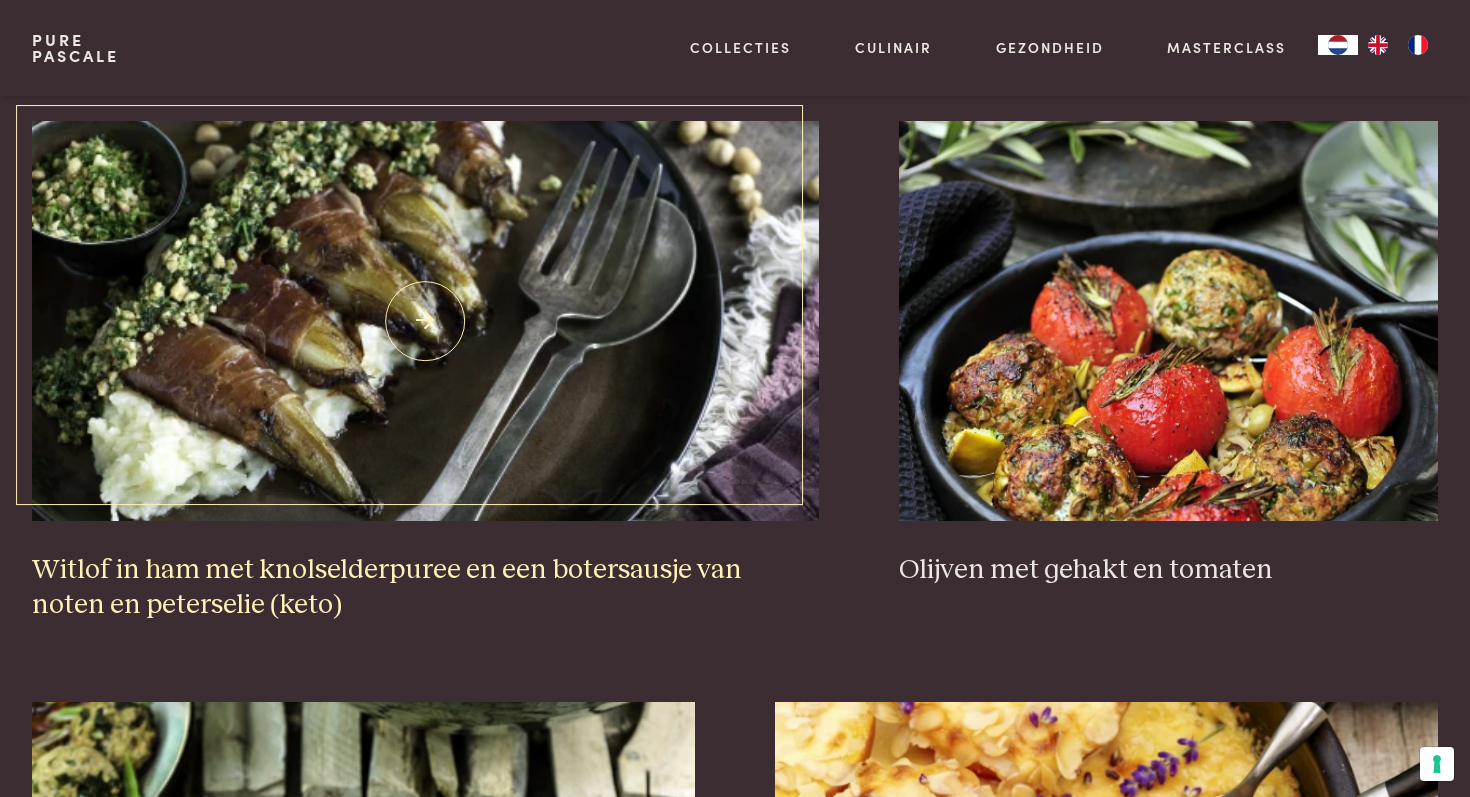 scroll, scrollTop: 1957, scrollLeft: 0, axis: vertical 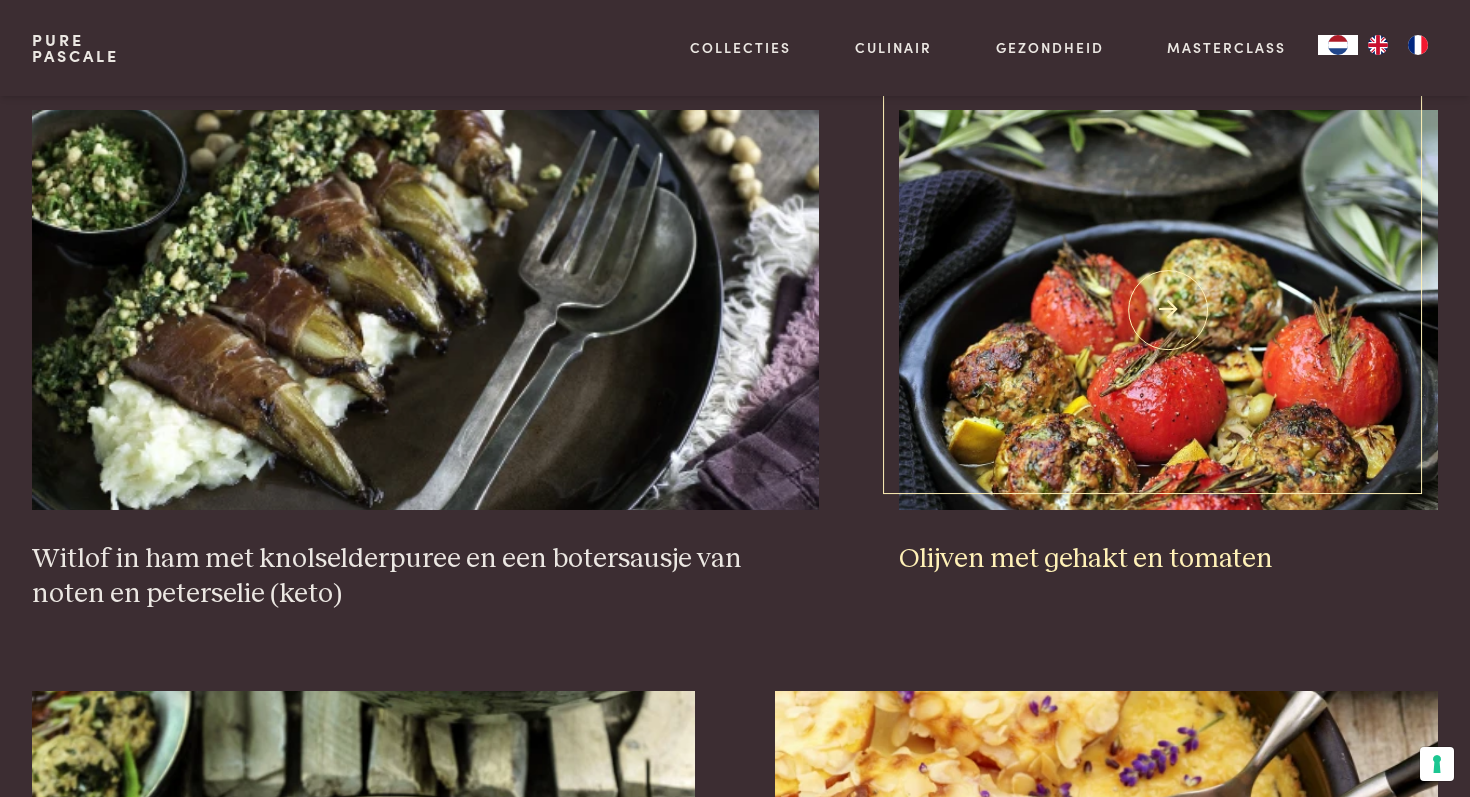 click at bounding box center [1168, 310] 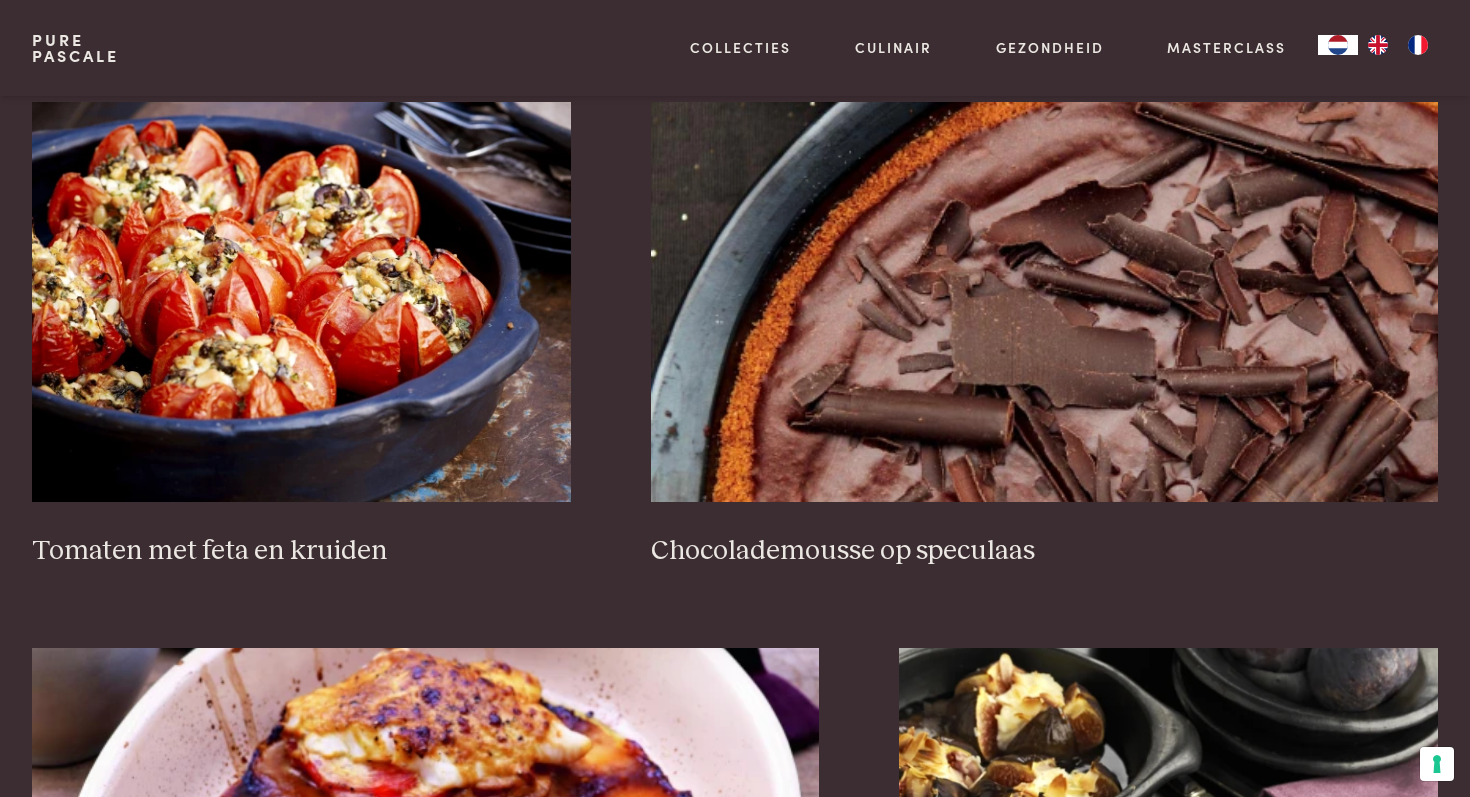 scroll, scrollTop: 3094, scrollLeft: 0, axis: vertical 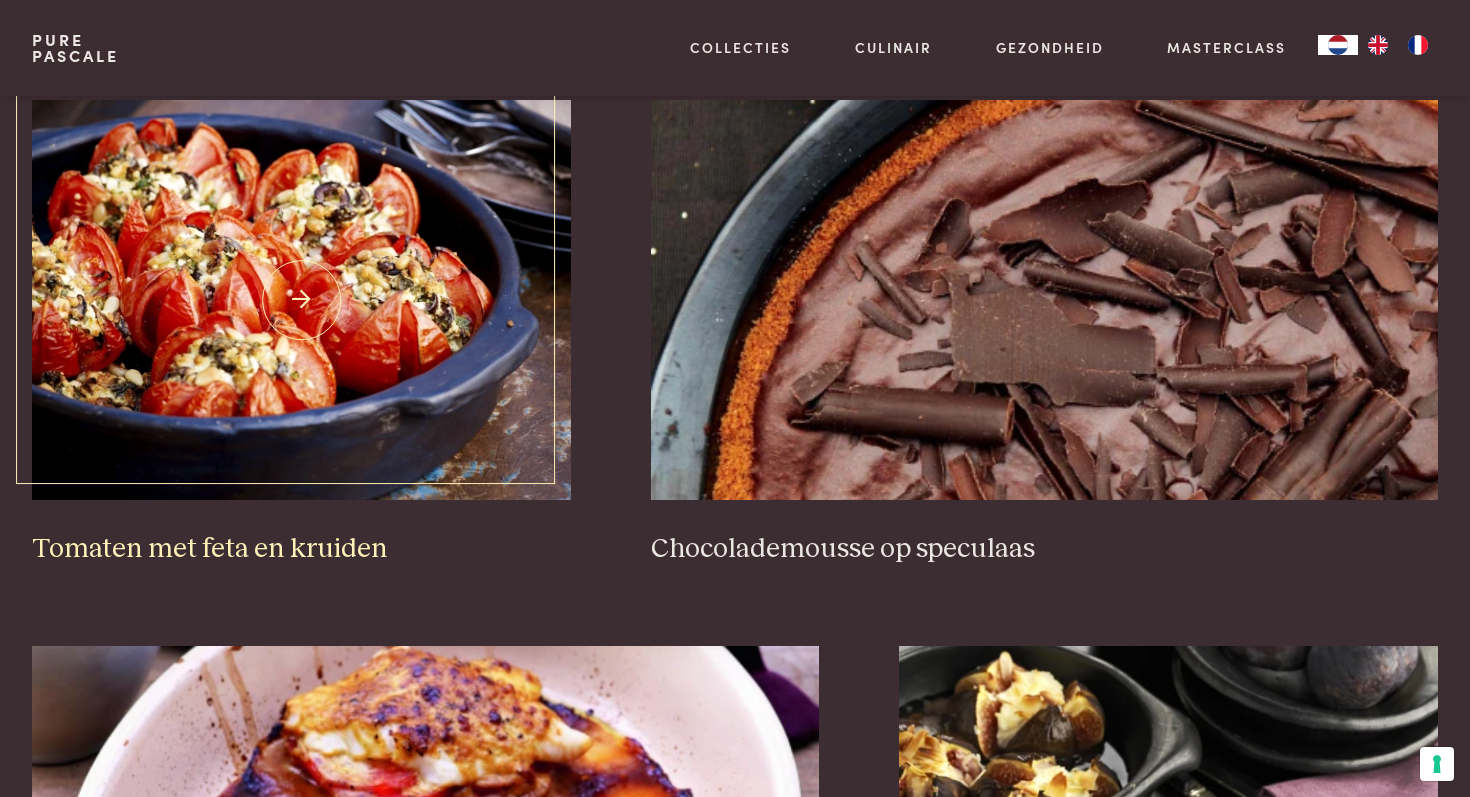 click at bounding box center [301, 300] 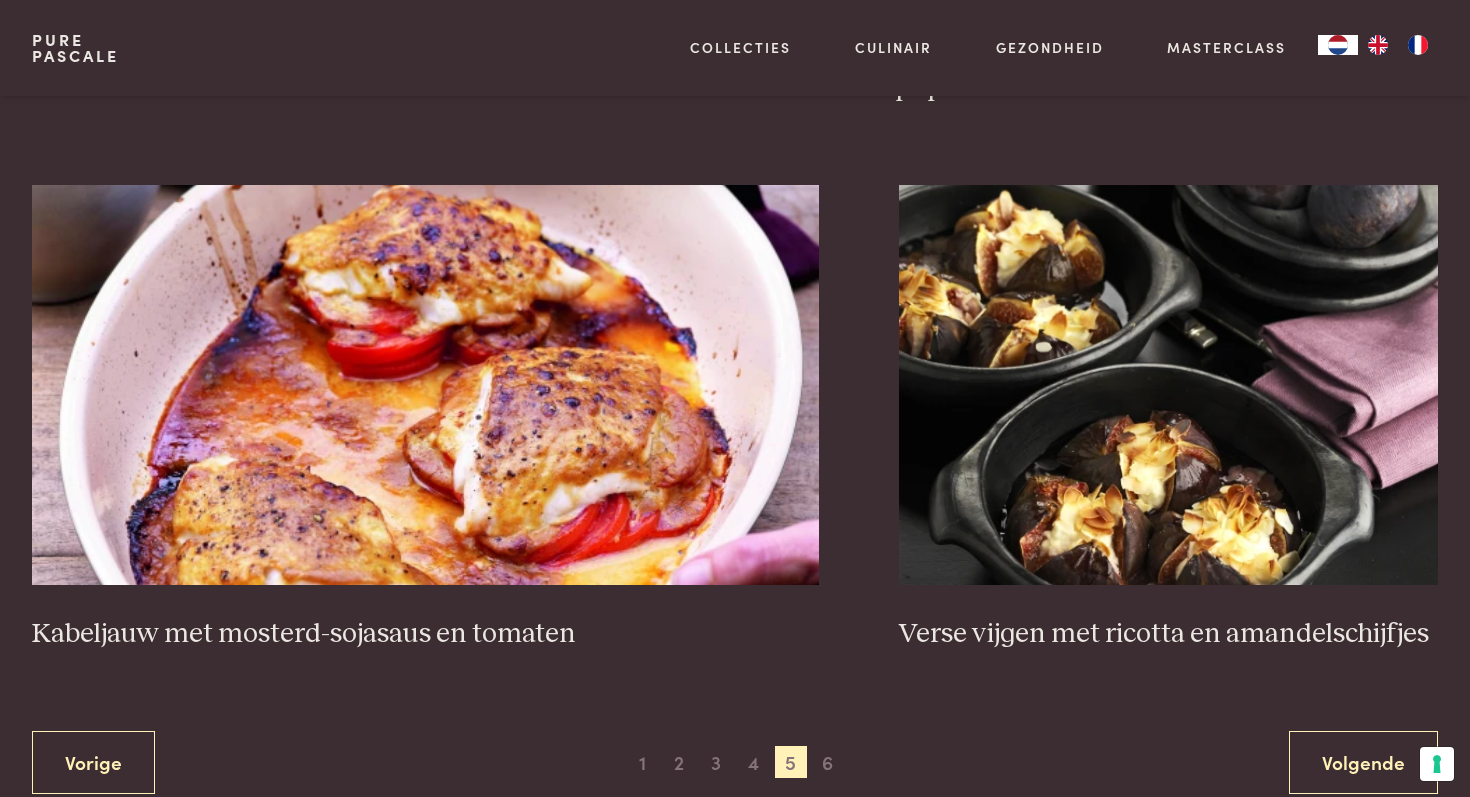 scroll, scrollTop: 3608, scrollLeft: 0, axis: vertical 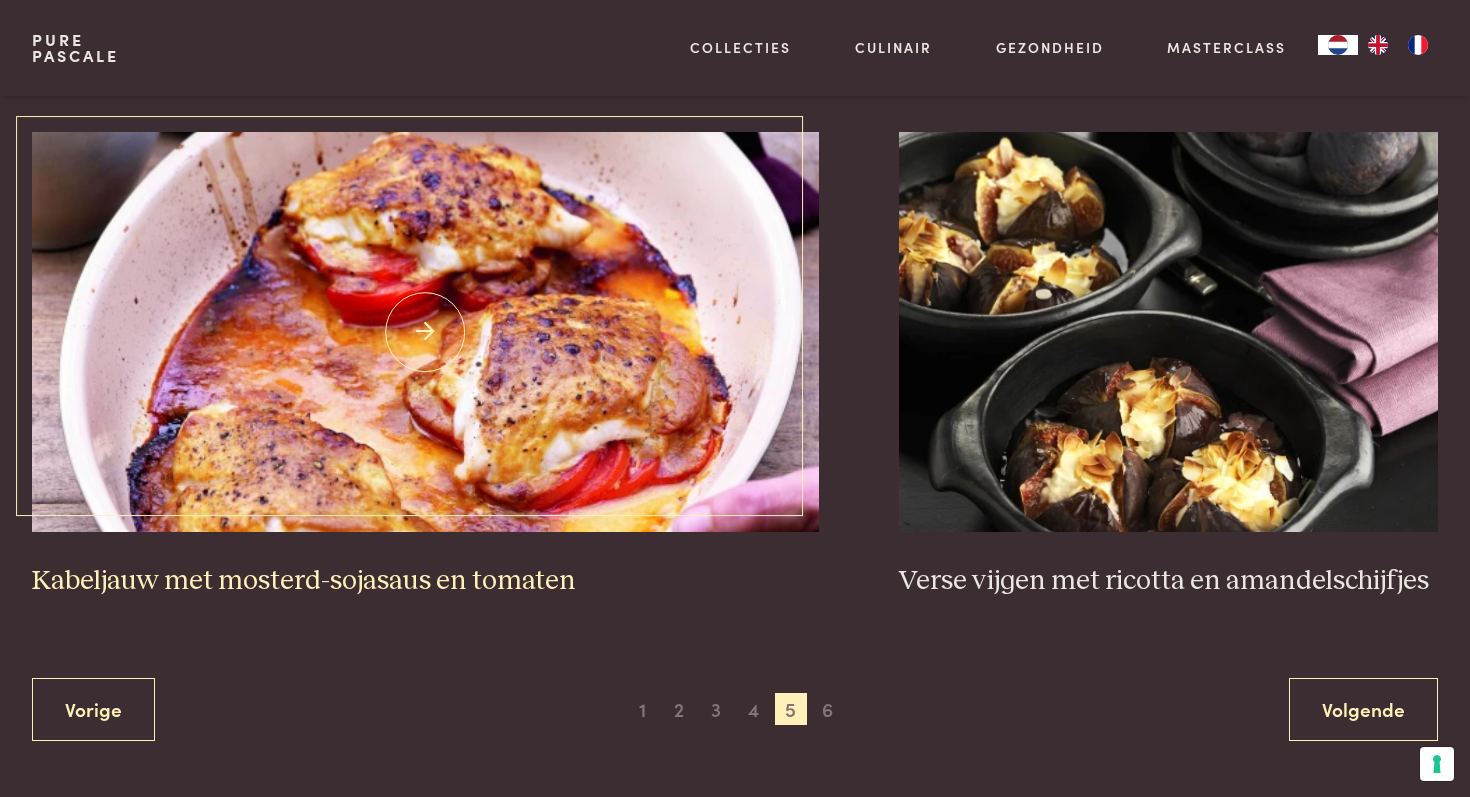 click at bounding box center (425, 332) 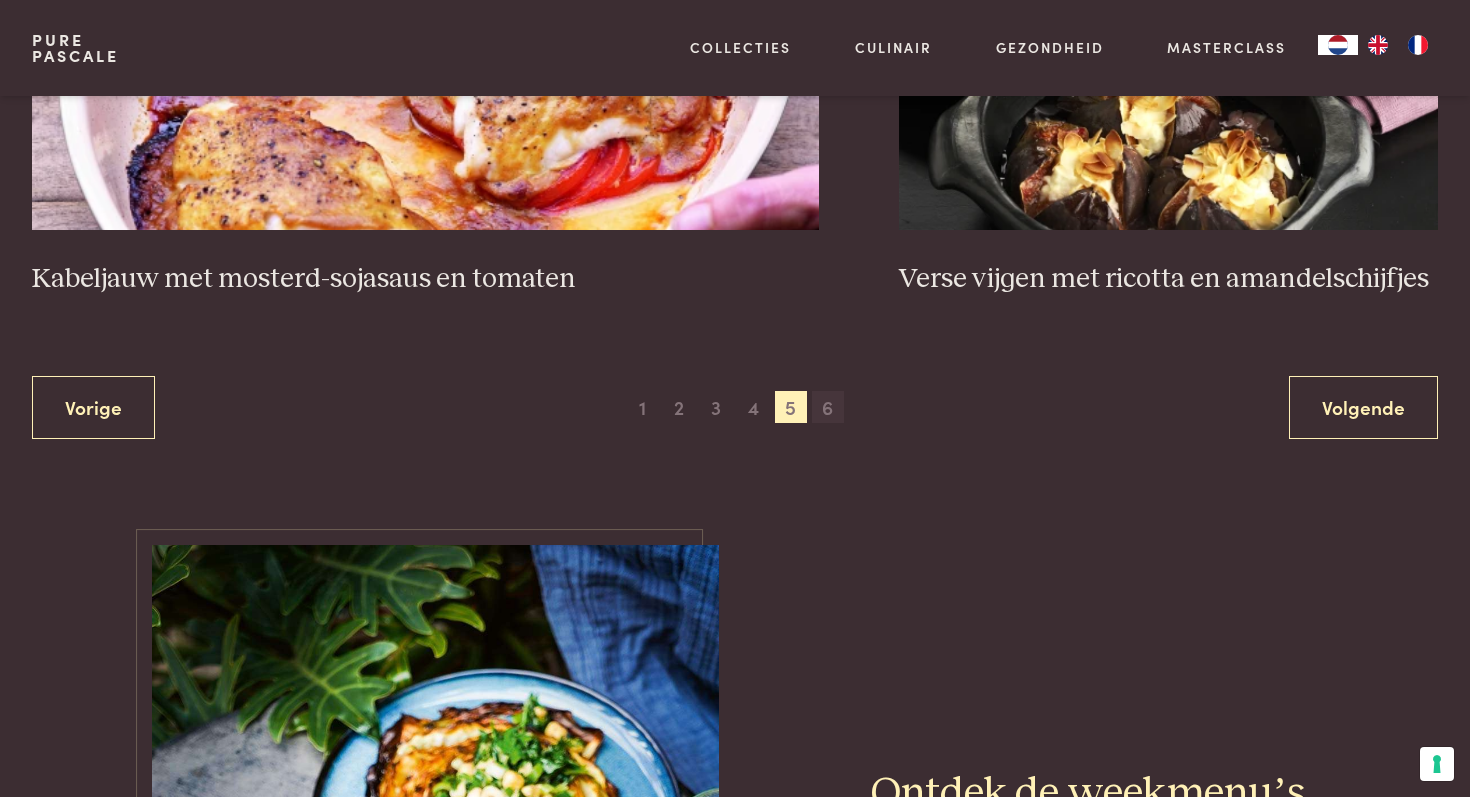 click on "6" at bounding box center (828, 407) 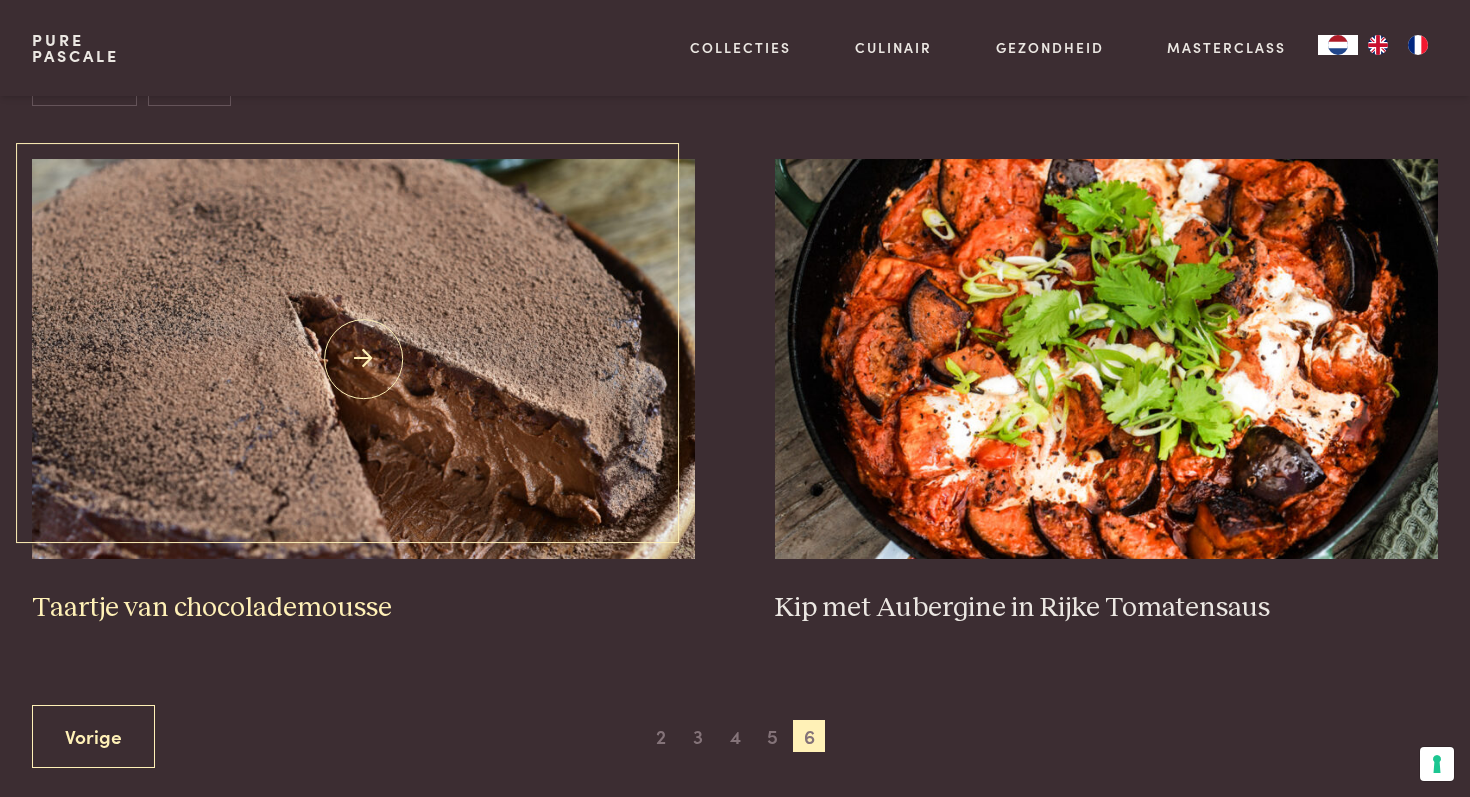 scroll, scrollTop: 819, scrollLeft: 0, axis: vertical 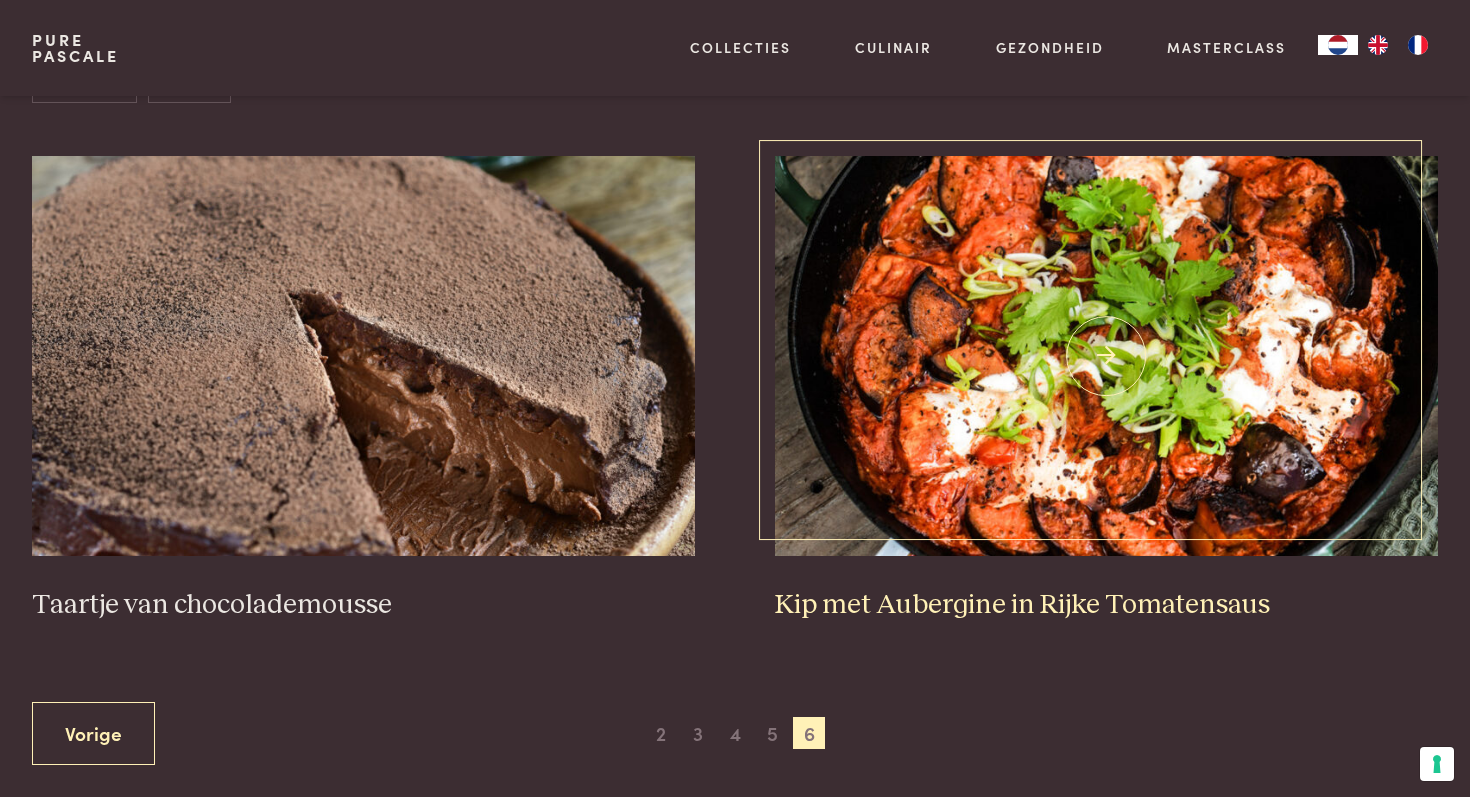 click at bounding box center (1106, 356) 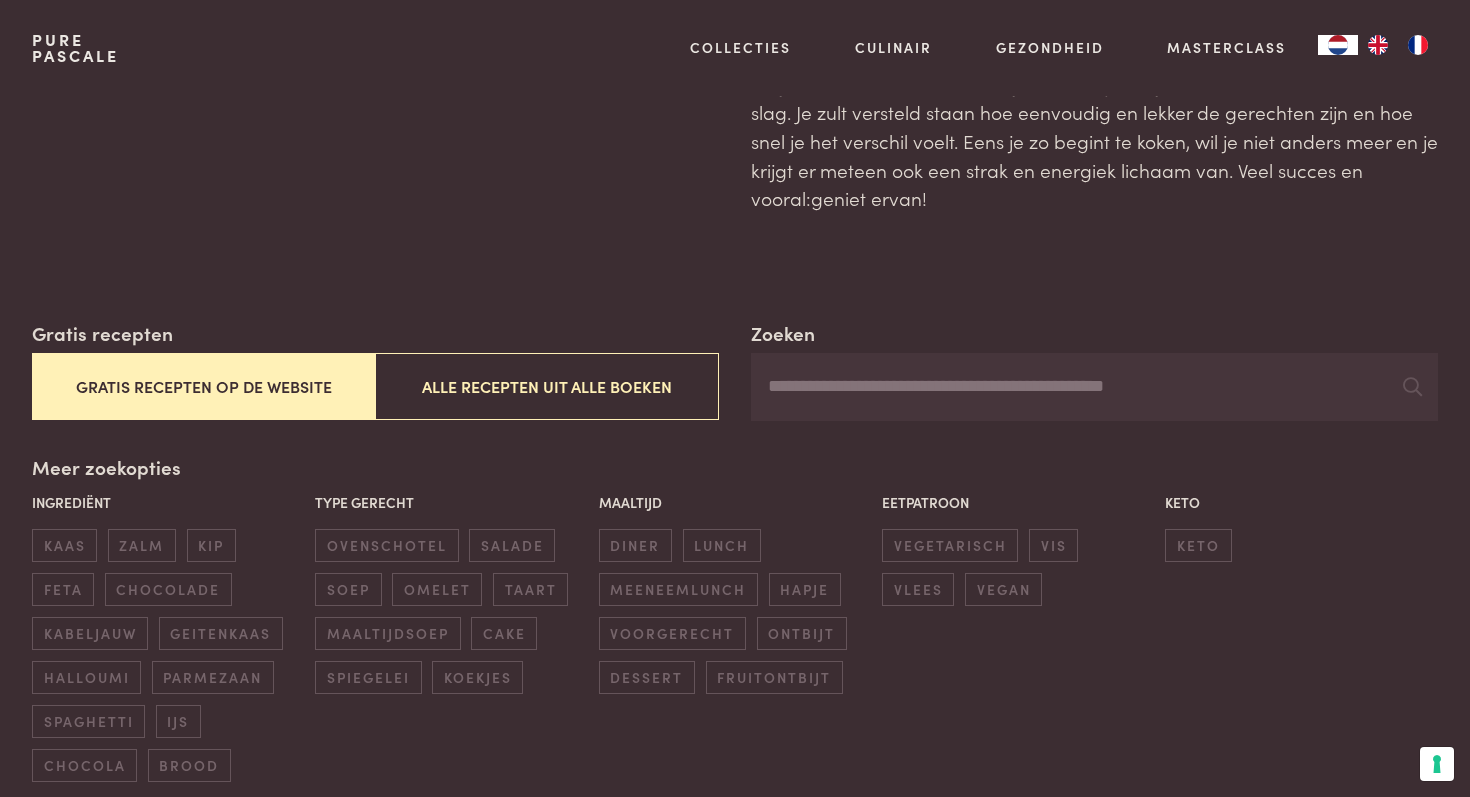 scroll, scrollTop: 0, scrollLeft: 0, axis: both 